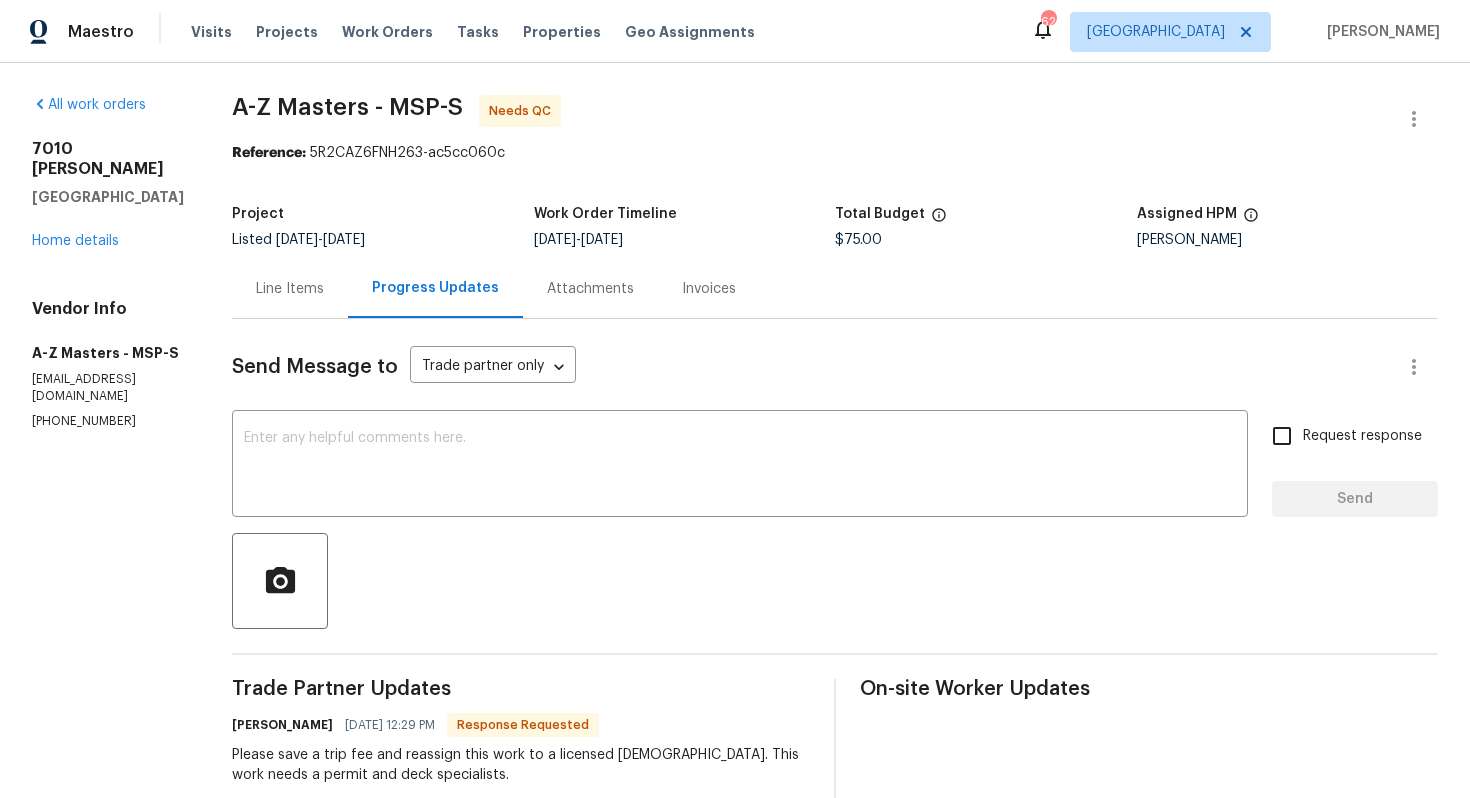scroll, scrollTop: 0, scrollLeft: 0, axis: both 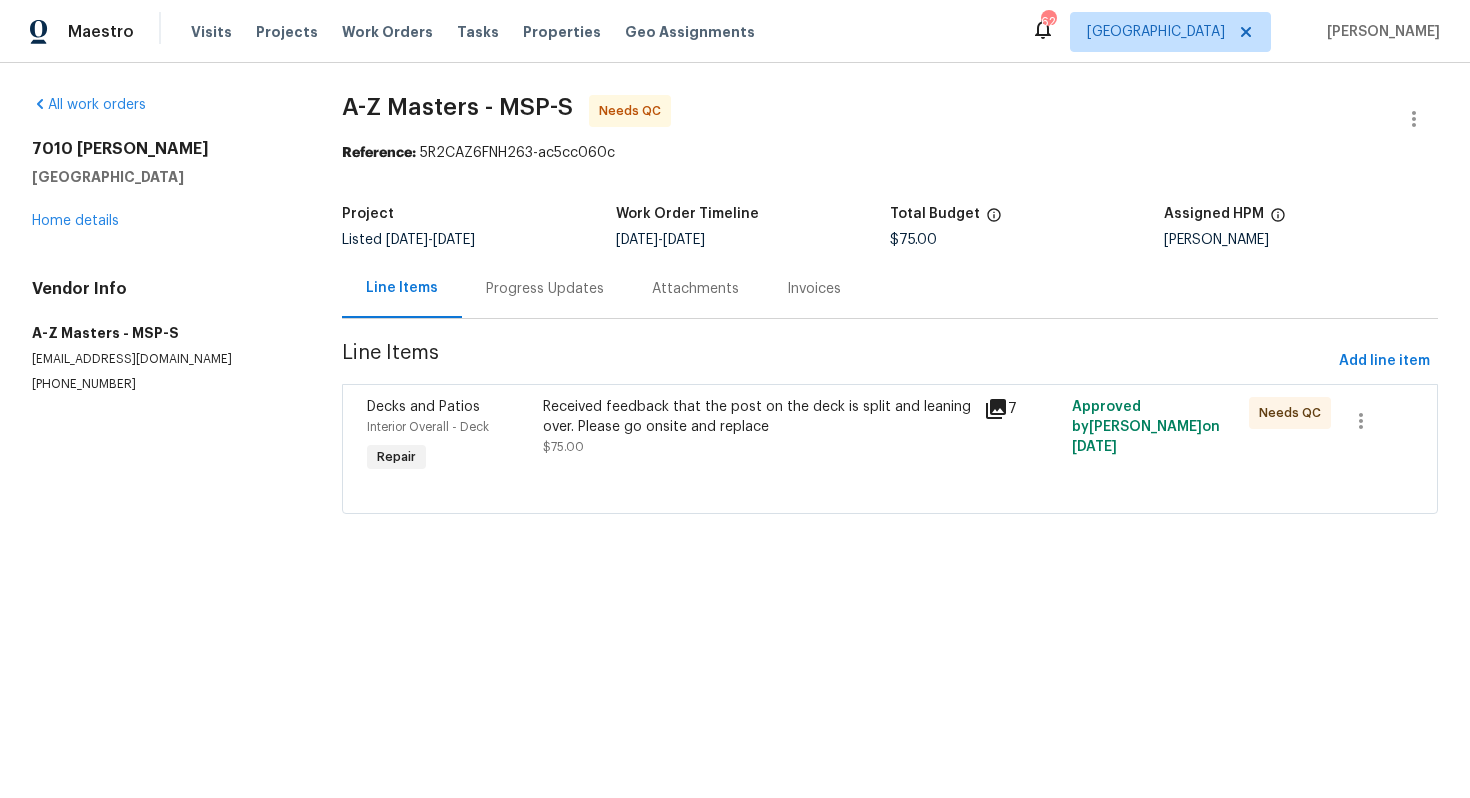 click on "Received feedback that the post on the deck is split and leaning over. Please go onsite and replace" at bounding box center (757, 417) 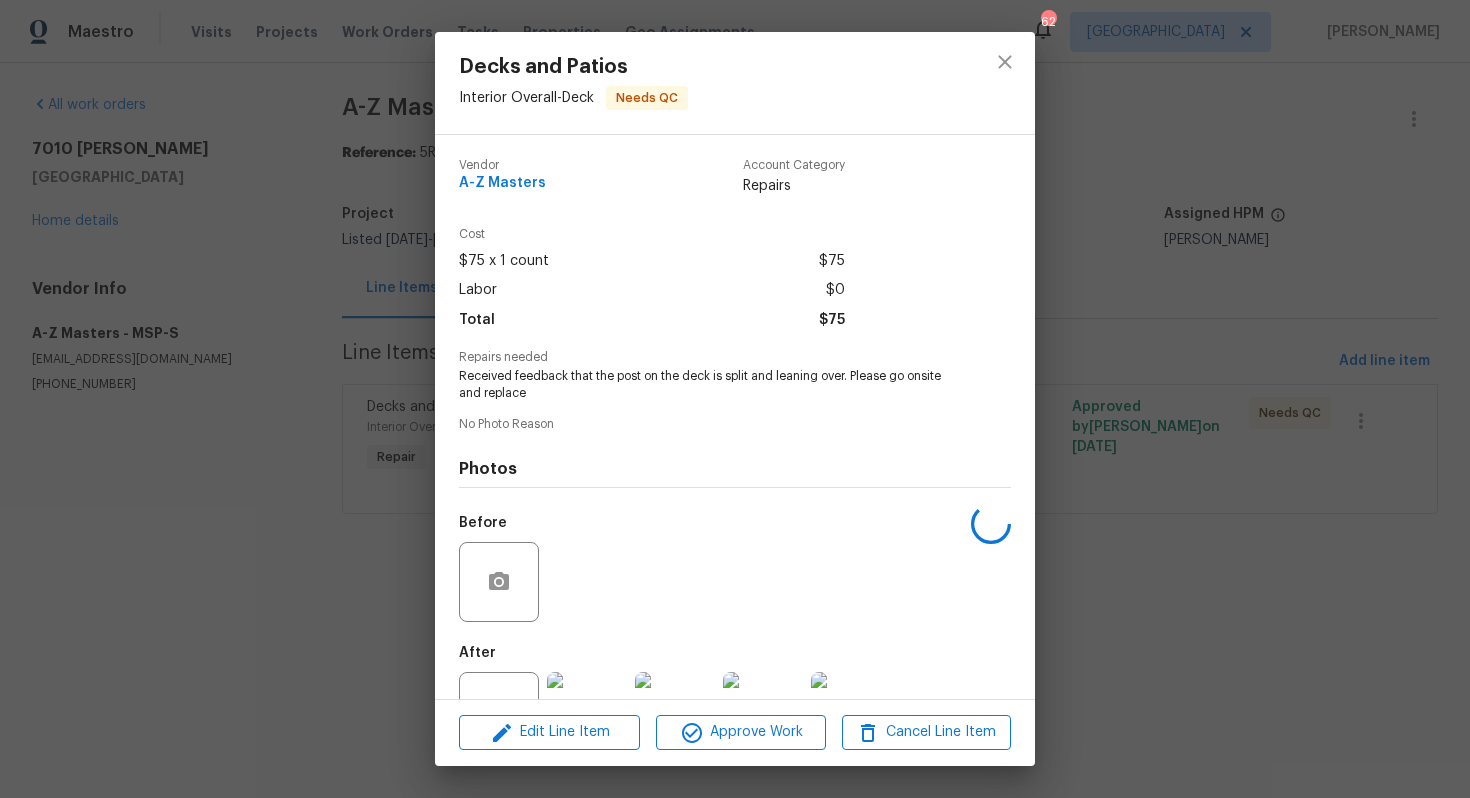 click on "Decks and Patios Interior Overall  -  Deck Needs QC Vendor A-Z Masters Account Category Repairs Cost $75 x 1 count $75 Labor $0 Total $75 Repairs needed Received feedback that the post on the deck is split and leaning over. Please go onsite and replace No Photo Reason   Photos Before After  +3  Edit Line Item  Approve Work  Cancel Line Item" at bounding box center (735, 399) 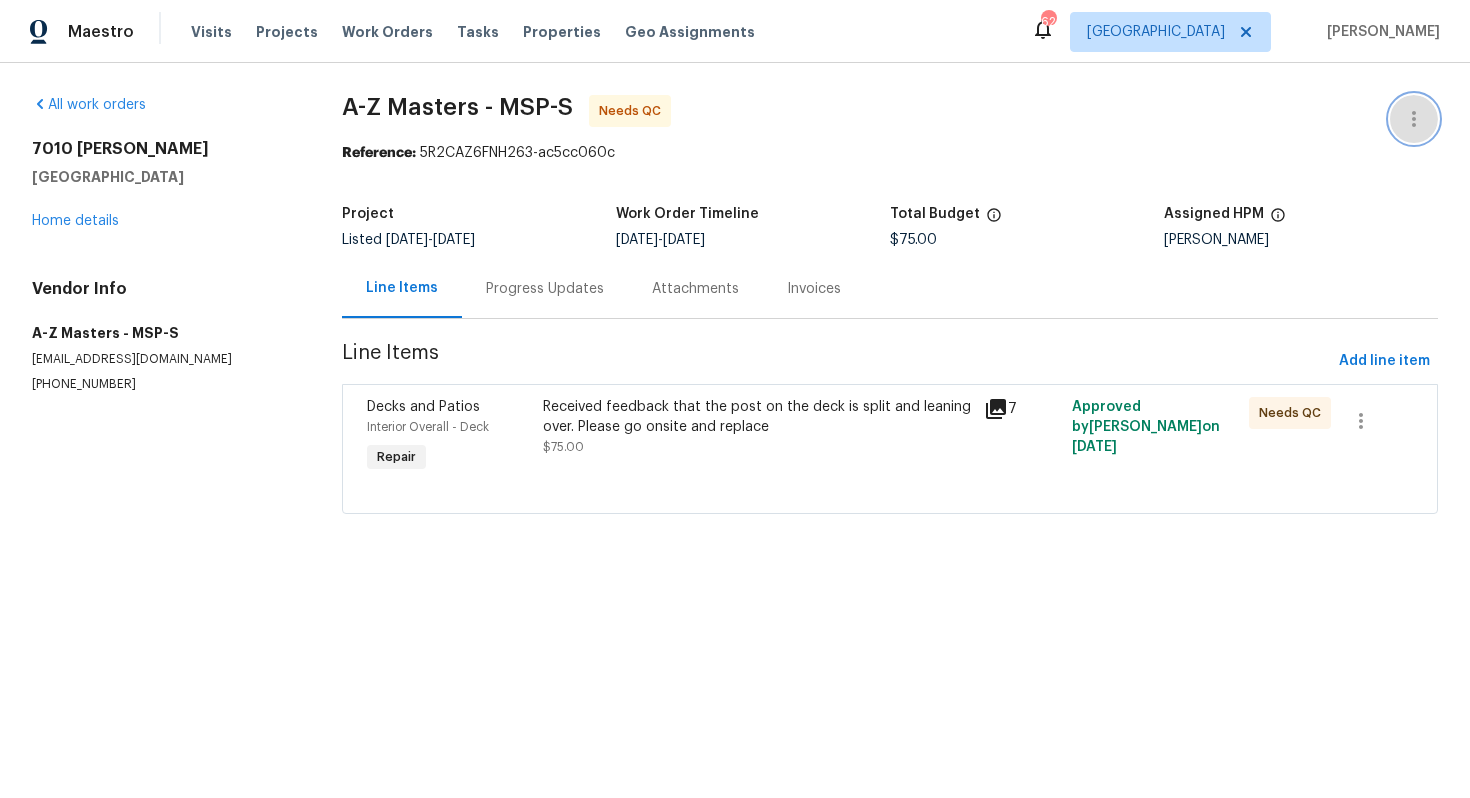 click at bounding box center [1414, 119] 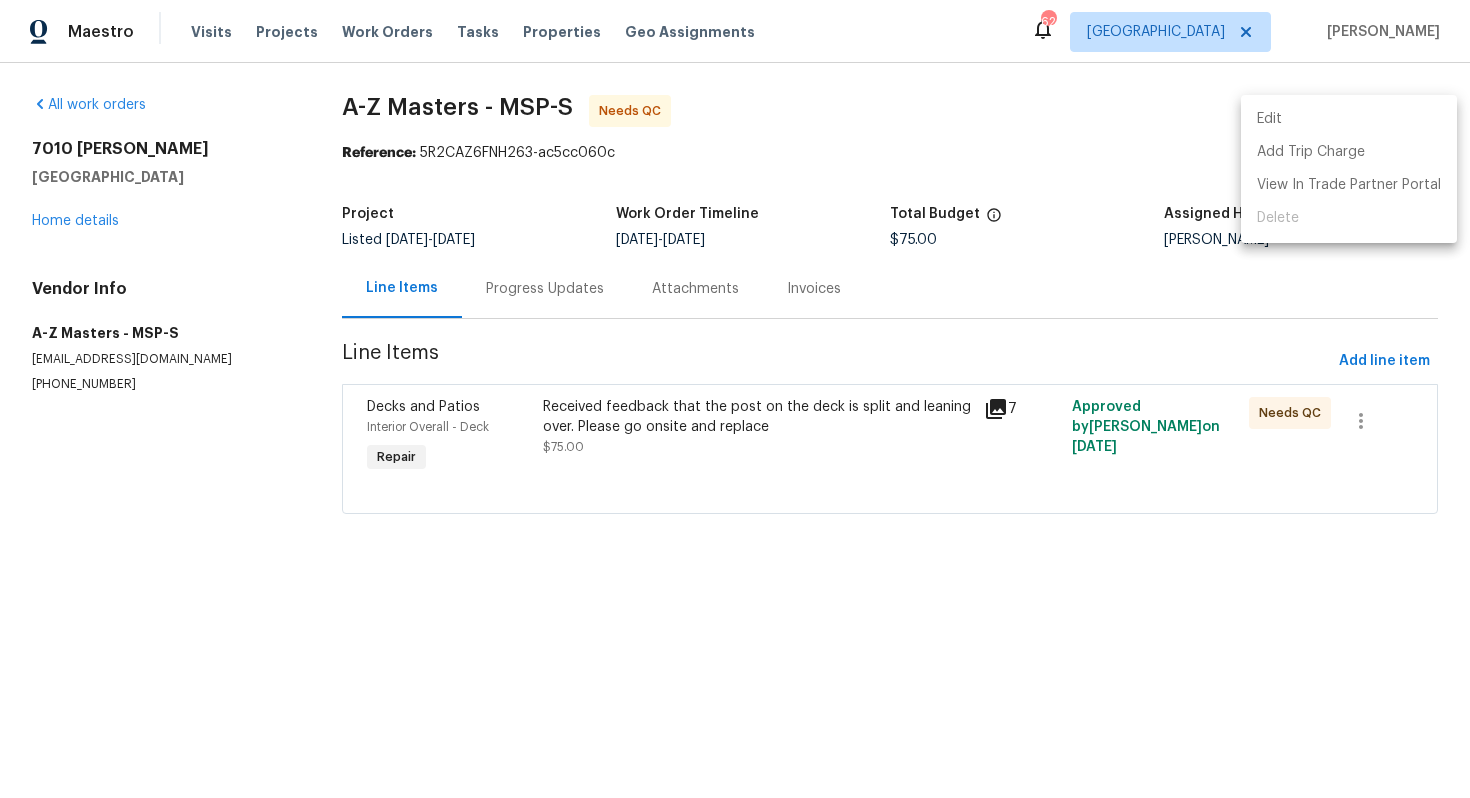 click on "Edit" at bounding box center [1349, 119] 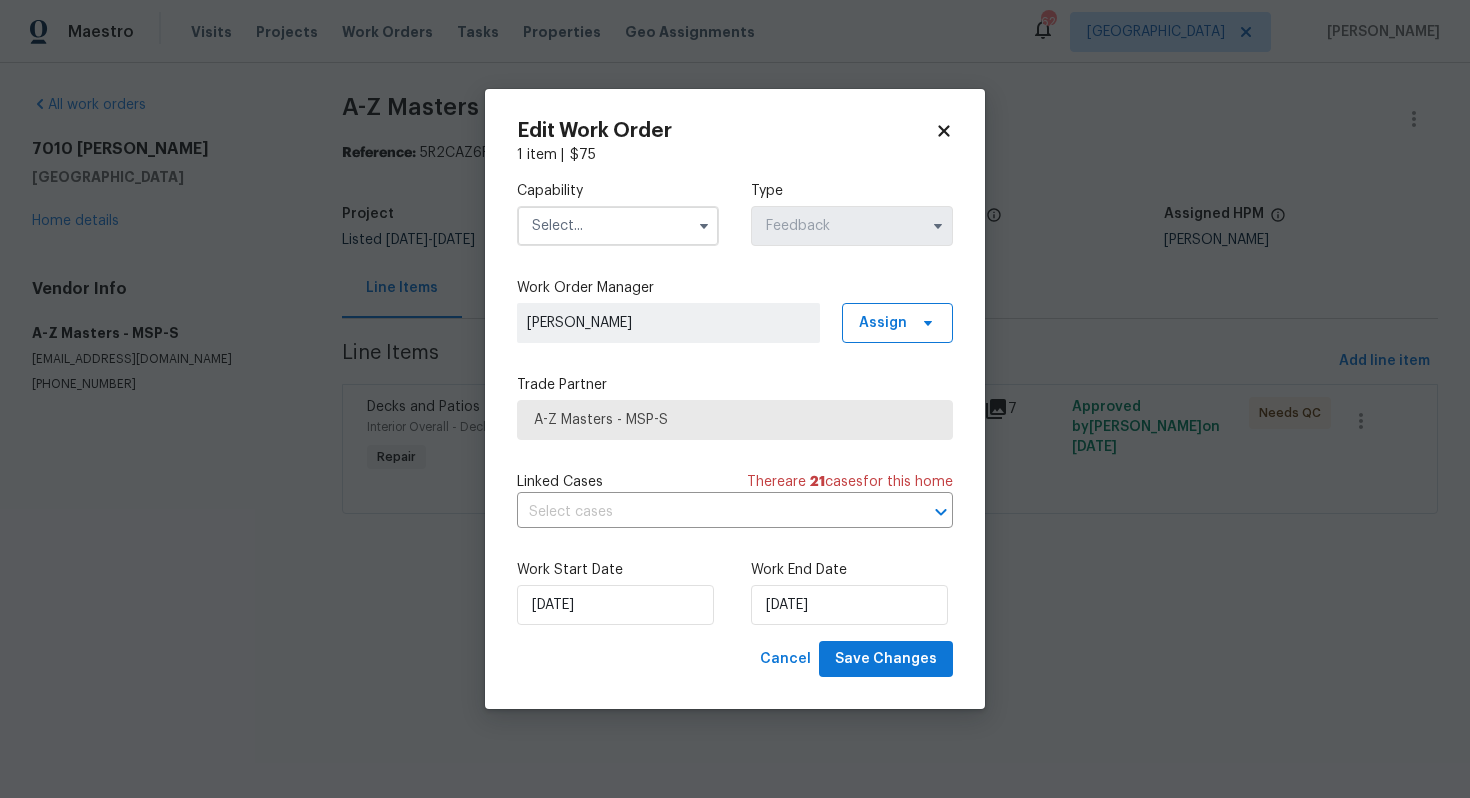 click at bounding box center (618, 226) 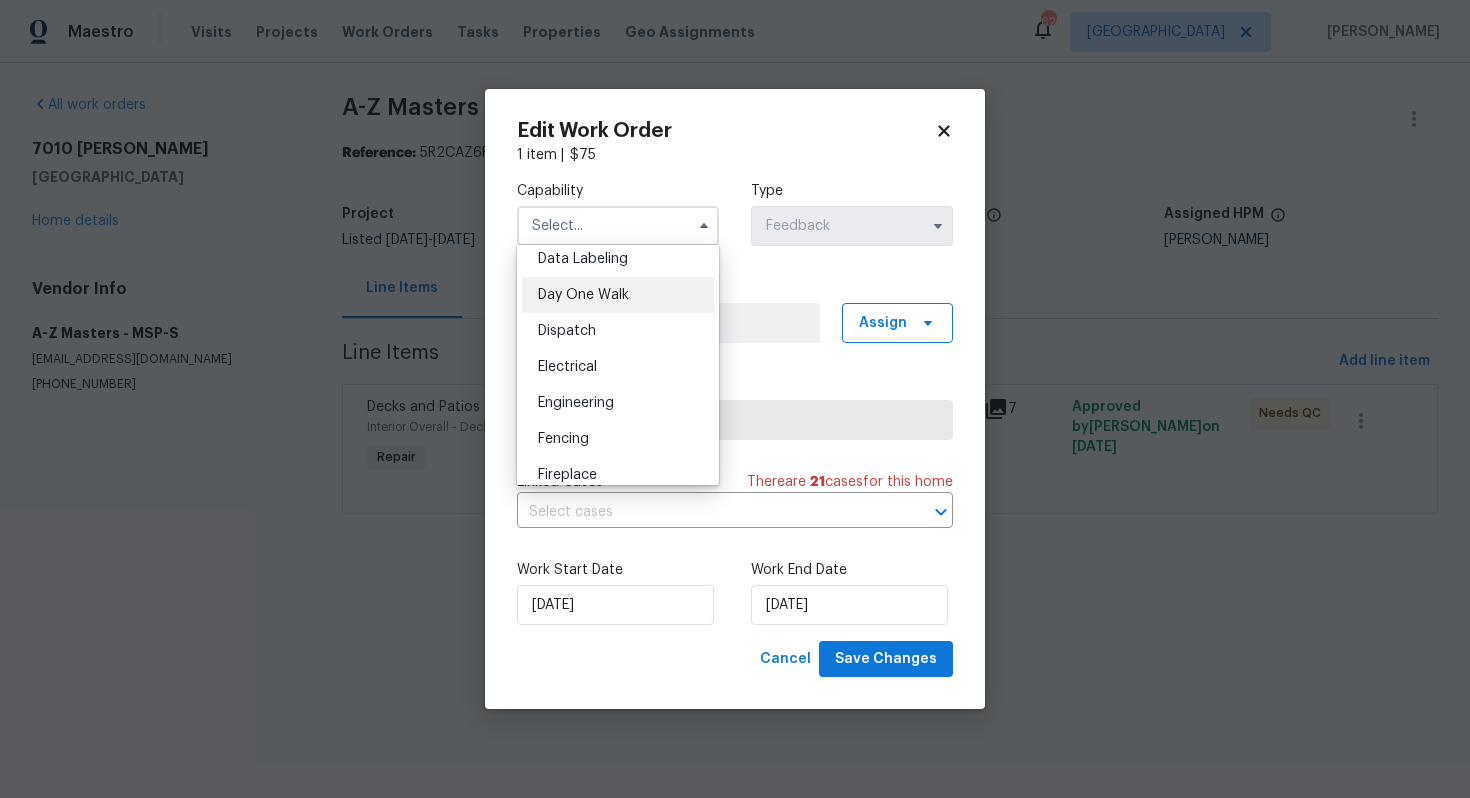 scroll, scrollTop: 534, scrollLeft: 0, axis: vertical 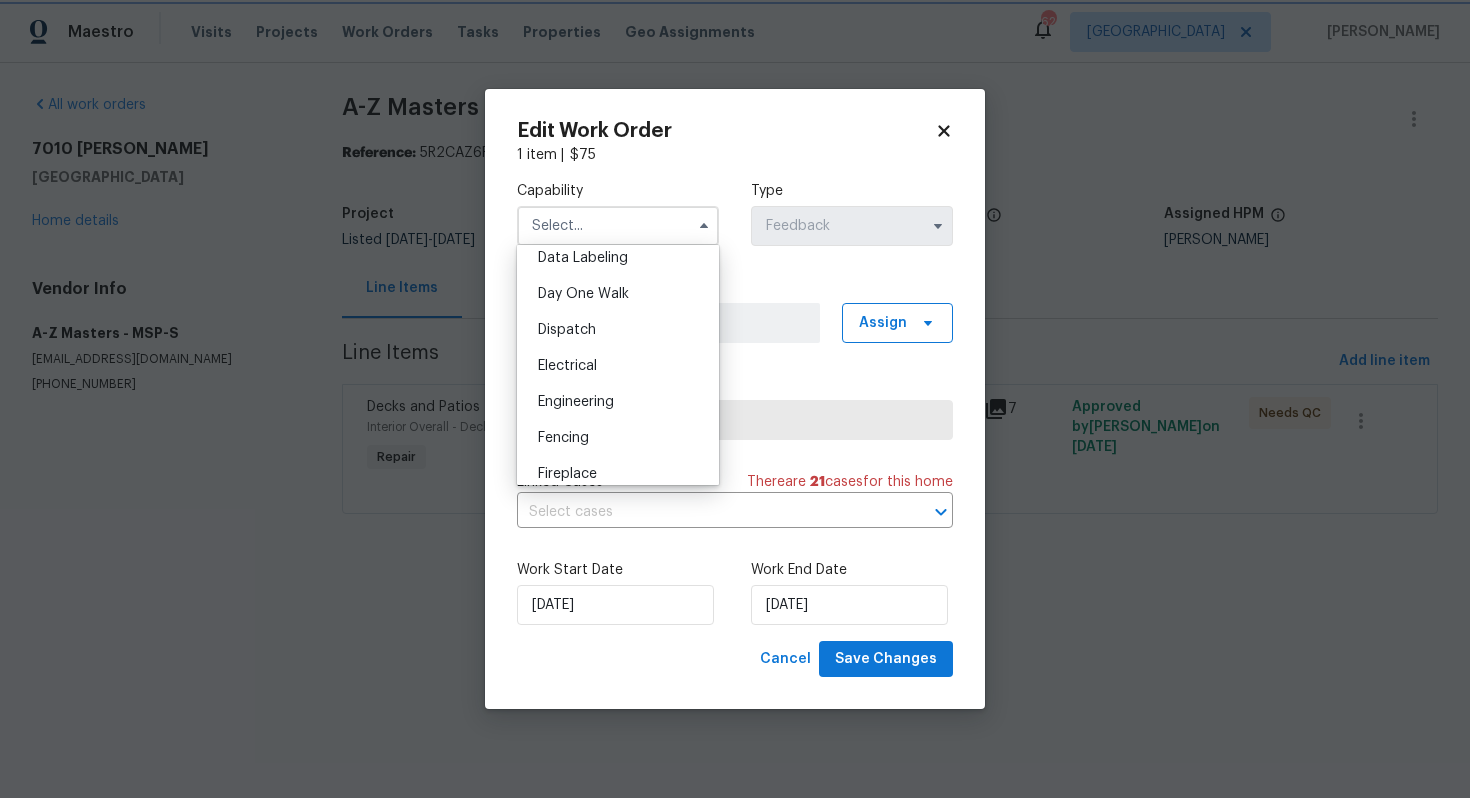 click on "Capability   Agent Appliance Bathtub Resurfacing BRN And Lrr Broker Cabinets Carpet Cleaning Chimney Cleaning Cleaning Maintenance Concrete Flatwork Countertop Countertop Resurfacing Crawl Space Data Labeling Day One Walk Dispatch Electrical Engineering Fencing Fireplace Flooring Floor Refinishing Foundation Garage Door Gas Line Service General Contractor General Inspector Glass Window Gutters Handyman Hardscape Landscape Home Assessment HVAC Irrigation Junk Removal Landscaping Maintenance Land Surveying Living Area Measurement Locksmith Masonry Mold Remediation Odor Remediation Od Select Oil Tank Services Painting Pests Photography Plumbing Pool Pool Repair Pressure Washing Radon Testing Reno Valuations Restoration Roof Security Septic Sewer Inspections And Repairs Siding Snow Structural Tree Services Valuations [PERSON_NAME] Wildlife Type   Feedback Work Order Manager   [PERSON_NAME] M Assign Trade Partner   A-Z Masters - MSP-S Linked Cases There  are   21  case s  for this home   ​ Work Start Date   [DATE]" at bounding box center [735, 403] 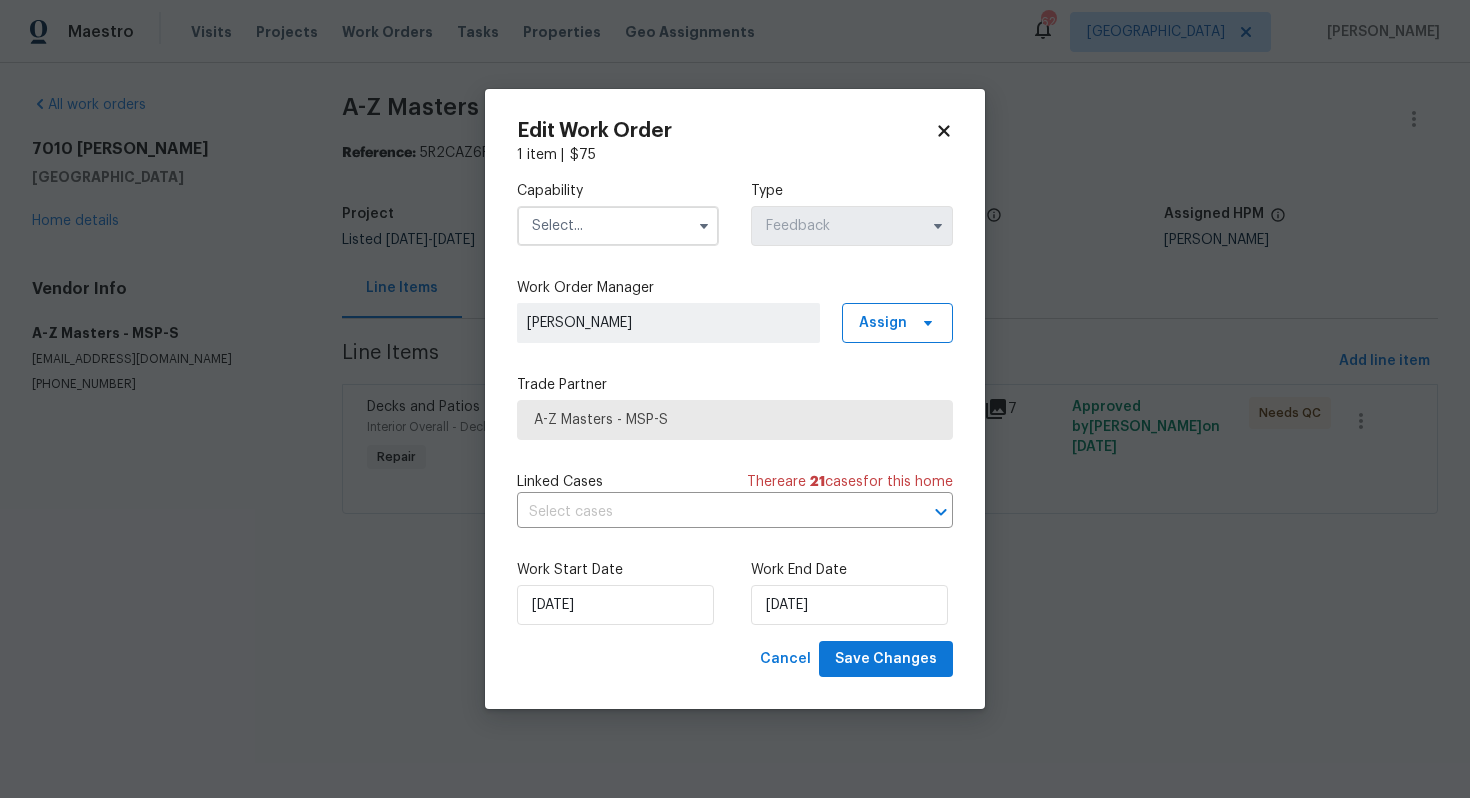 click on "Maestro Visits Projects Work Orders Tasks Properties Geo Assignments 62 [GEOGRAPHIC_DATA][PERSON_NAME] M All work orders [STREET_ADDRESS][PERSON_NAME] Home details Vendor Info A-Z Masters - MSP-S [EMAIL_ADDRESS][DOMAIN_NAME] [PHONE_NUMBER] A-Z Masters - MSP-S Needs QC Reference:   5R2CAZ6FNH263-ac5cc060c Project Listed   [DATE]  -  [DATE] Work Order Timeline [DATE]  -  [DATE] Total Budget $75.00 Assigned HPM [PERSON_NAME] Line Items Progress Updates Attachments Invoices Line Items Add line item Decks and Patios Interior Overall - Deck Repair Received feedback that the post on the deck is split and leaning over. Please go onsite and replace $75.00   7 Approved by  [PERSON_NAME] M  on   [DATE] Needs QC
Edit Work Order 1 item | $ 75 Capability   Type   Feedback Work Order Manager   [PERSON_NAME] Assign Trade Partner   A-Z Masters - MSP-S Linked Cases There  are   21  case s  for this home   ​ Work Start Date   [DATE] Work End Date   [DATE] Cancel Save Changes" at bounding box center [735, 285] 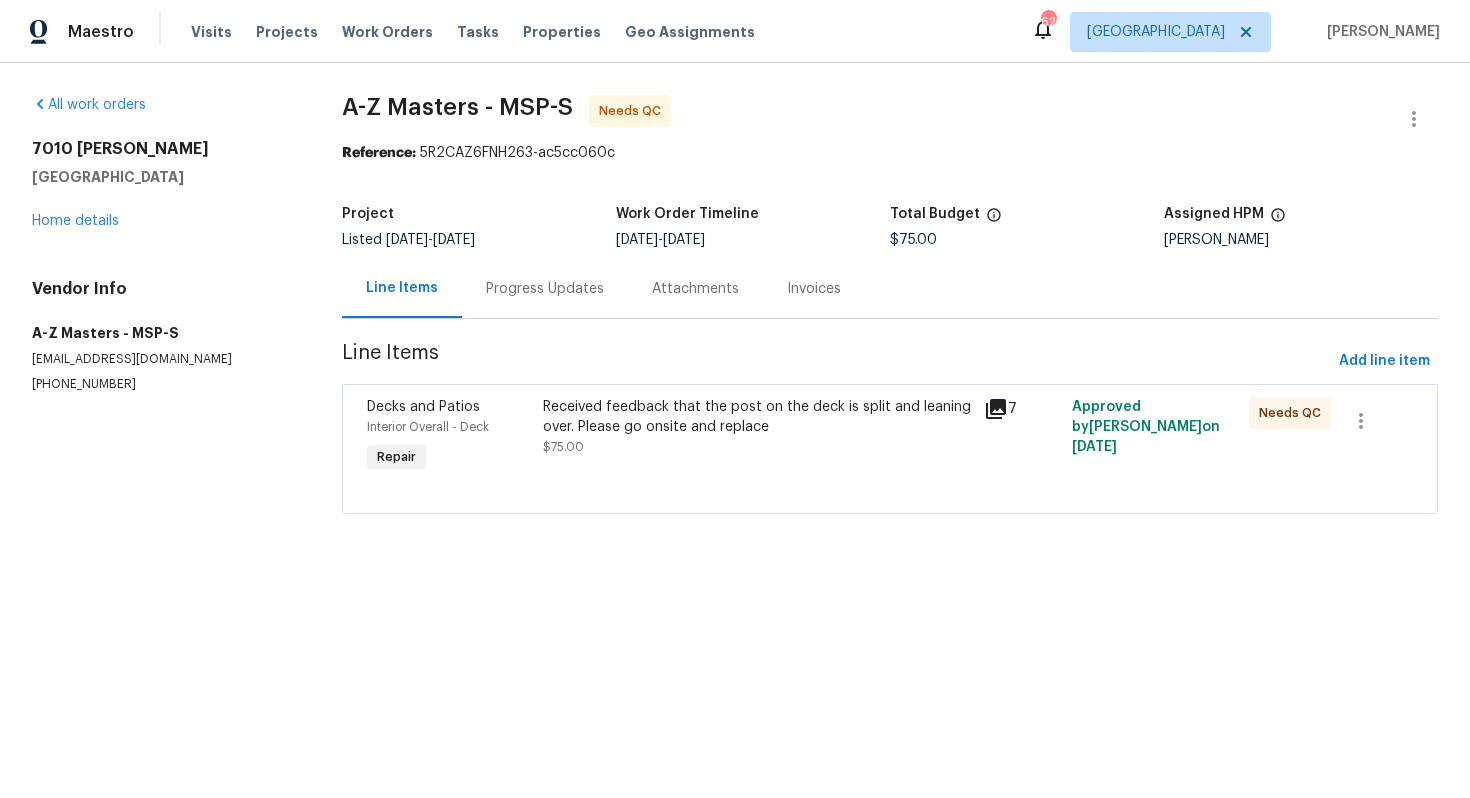 click on "Progress Updates" at bounding box center (545, 289) 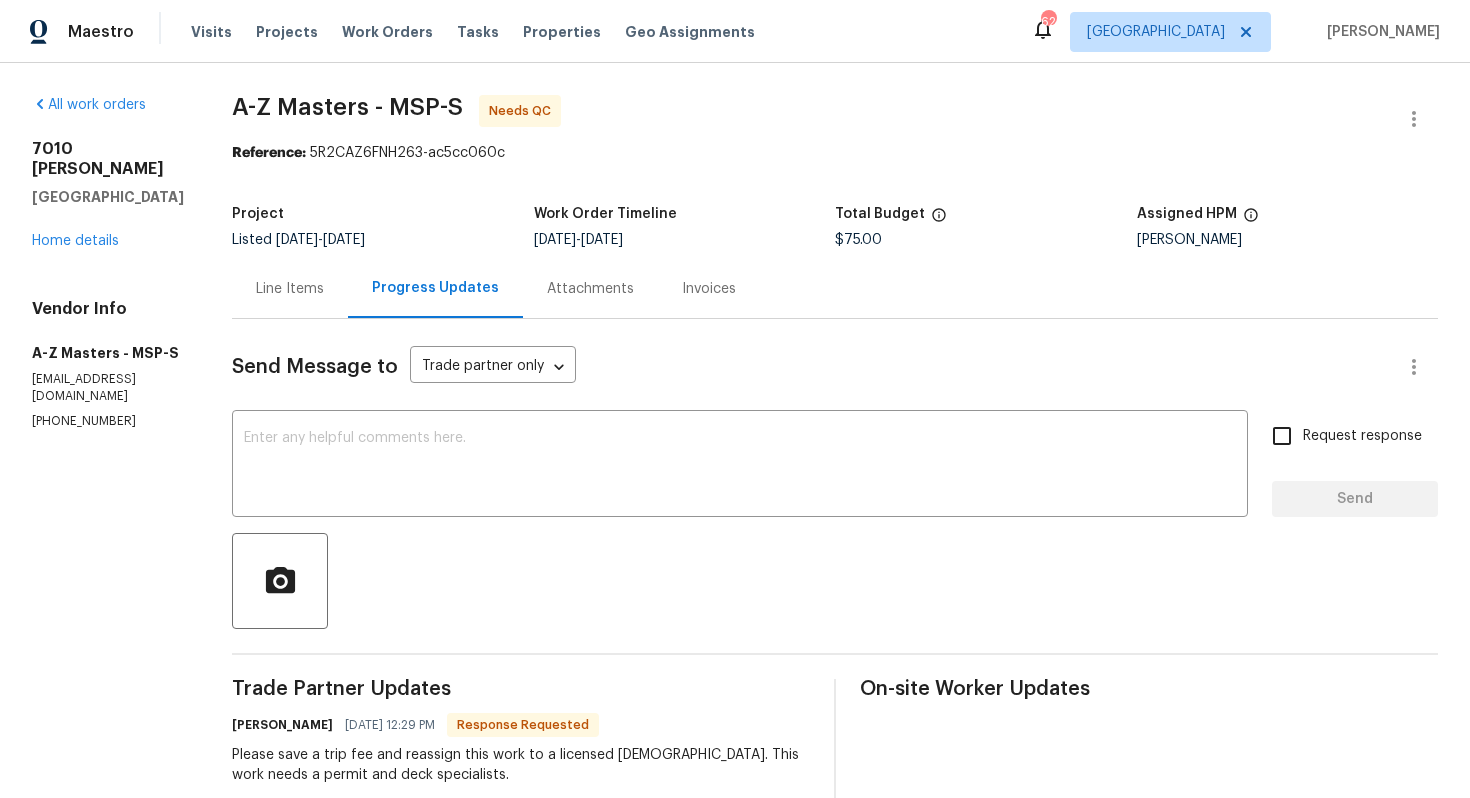 click on "A-Z Masters - MSP-S Needs QC Reference:   5R2CAZ6FNH263-ac5cc060c Project Listed   [DATE]  -  [DATE] Work Order Timeline [DATE]  -  [DATE] Total Budget $75.00 Assigned HPM [PERSON_NAME] Line Items Progress Updates Attachments Invoices Send Message to Trade partner only Trade partner only ​ x ​ Request response Send Trade Partner Updates [PERSON_NAME] [DATE] 12:29 PM Response Requested Please save a trip fee and reassign this work to a licensed [DEMOGRAPHIC_DATA]. This work needs a permit and deck specialists. [PERSON_NAME] M [DATE] 5:56 AM Hi [PERSON_NAME], do we have an update on the progression status of the work order? Thank you! [PERSON_NAME] M [DATE] 9:32 AM Hi [PERSON_NAME], thank you for the confirmation, kindly keep us posted. Thanks! [PERSON_NAME] [DATE] 2:00 PM Hello, the earliest we could get here [DATE]. Thanks Glory [PERSON_NAME]. S [DATE] 1:21 PM Thanks for accepting the work order and could you please provide us with the scheduled date? Please reply back. [PERSON_NAME] M [DATE] 9:02 AM" at bounding box center [835, 707] 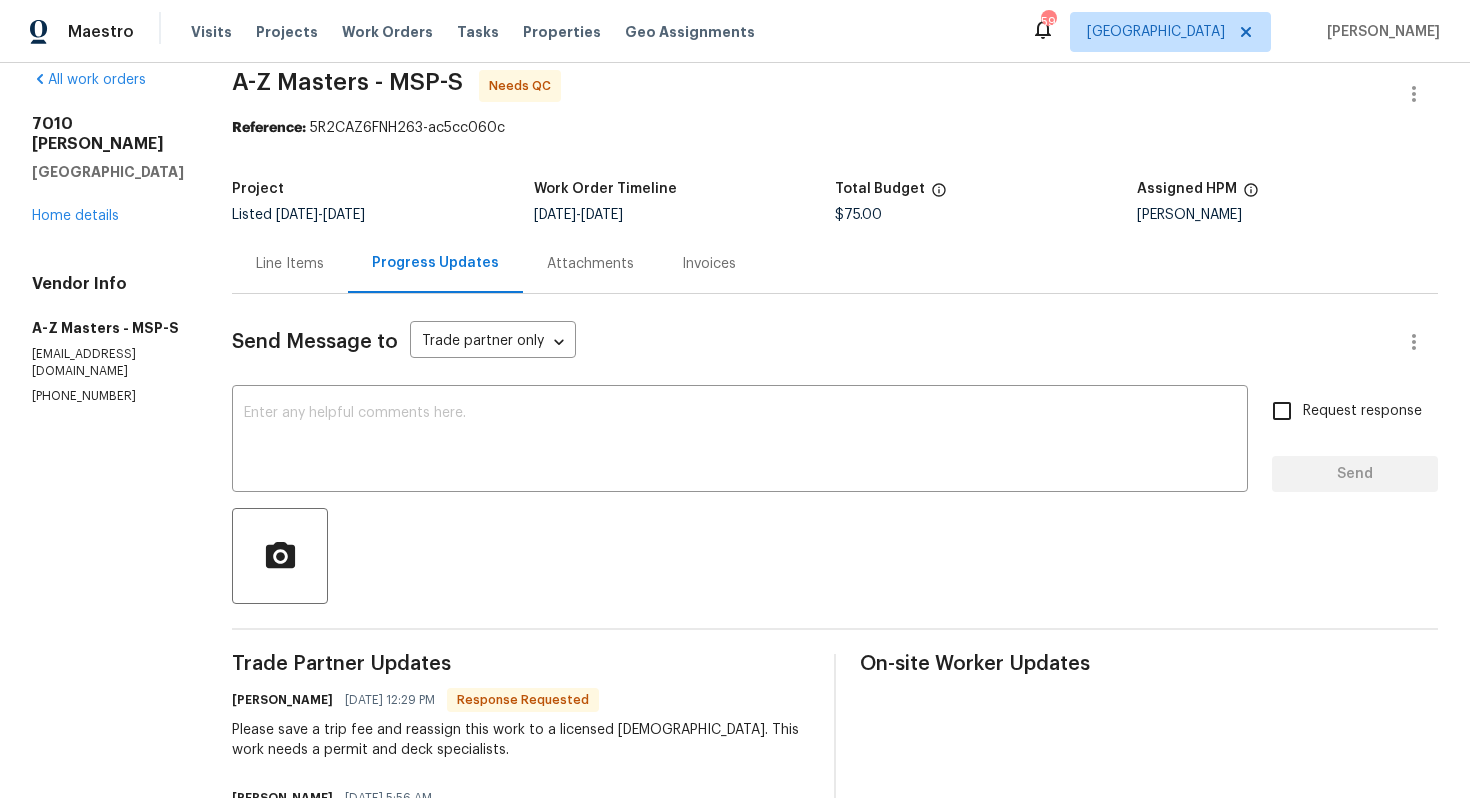 scroll, scrollTop: 0, scrollLeft: 0, axis: both 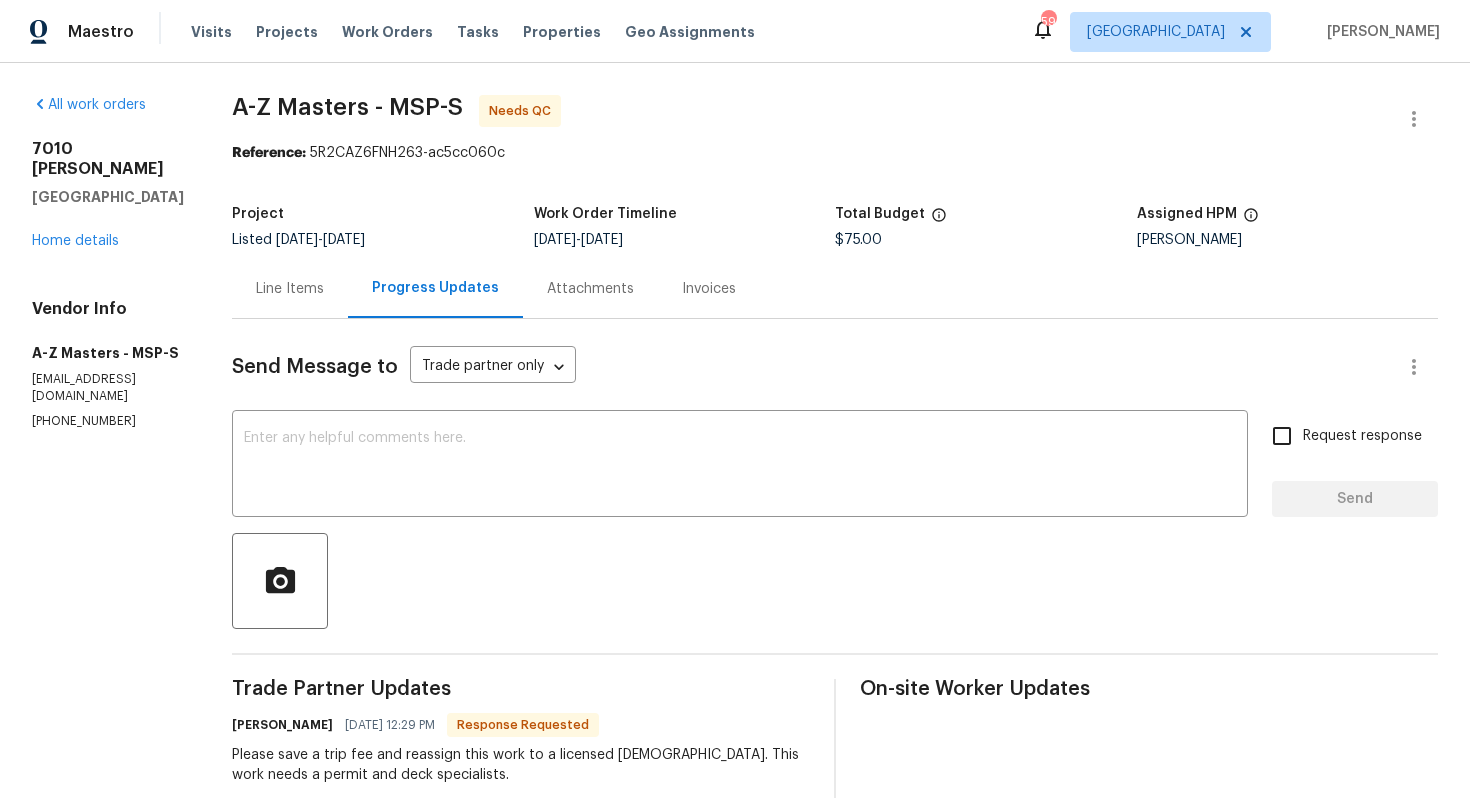 click on "Line Items" at bounding box center (290, 288) 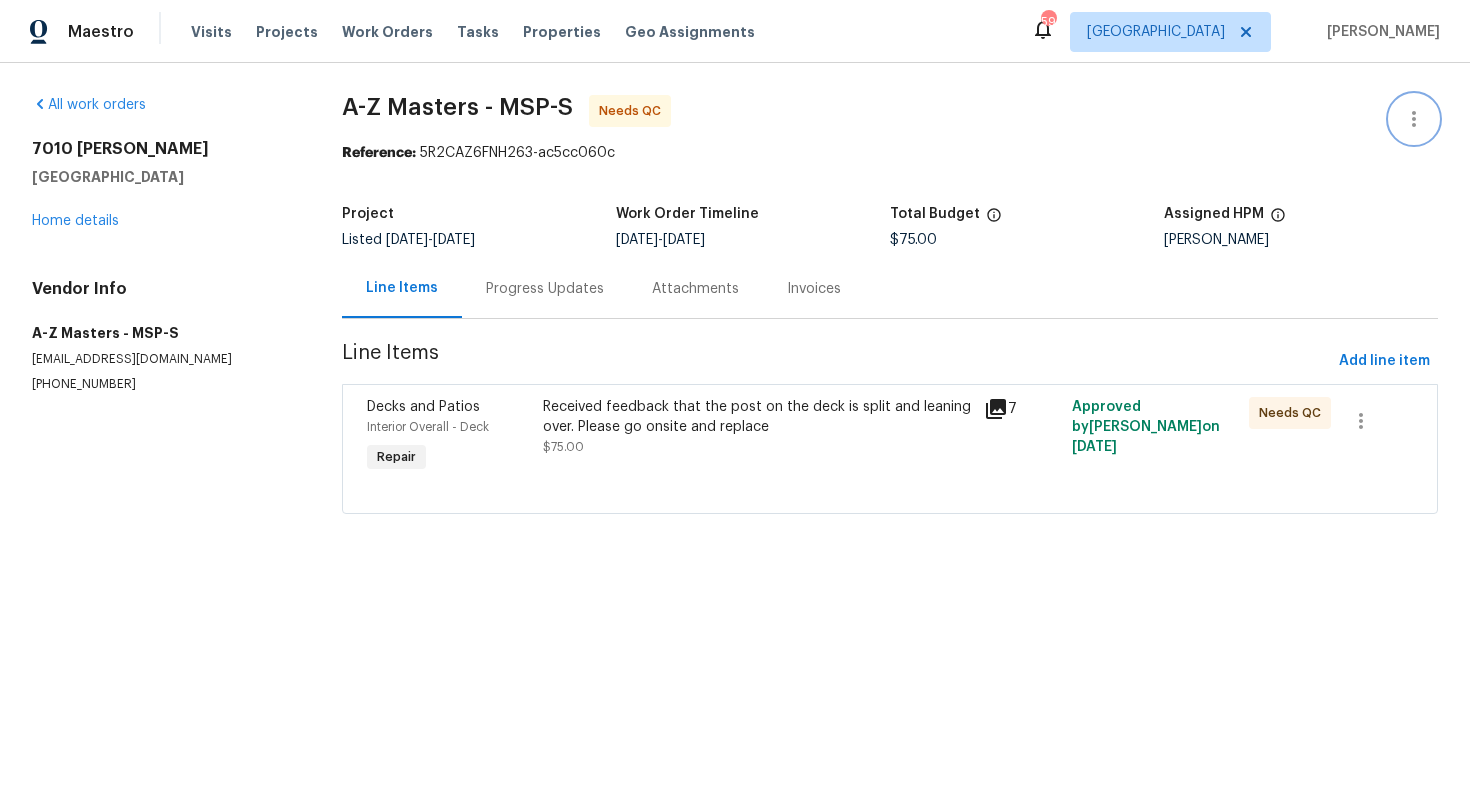 click 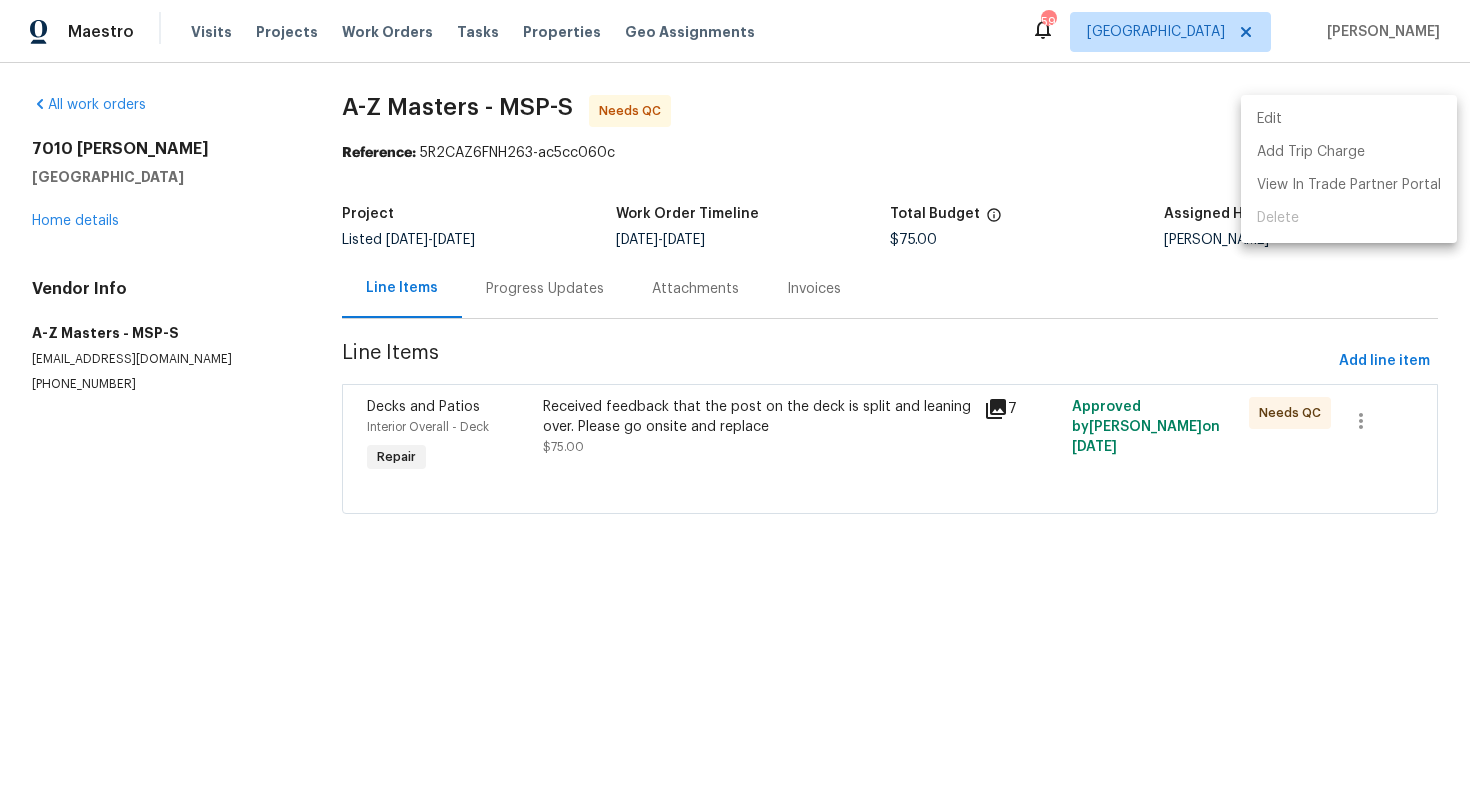 click on "Edit" at bounding box center [1349, 119] 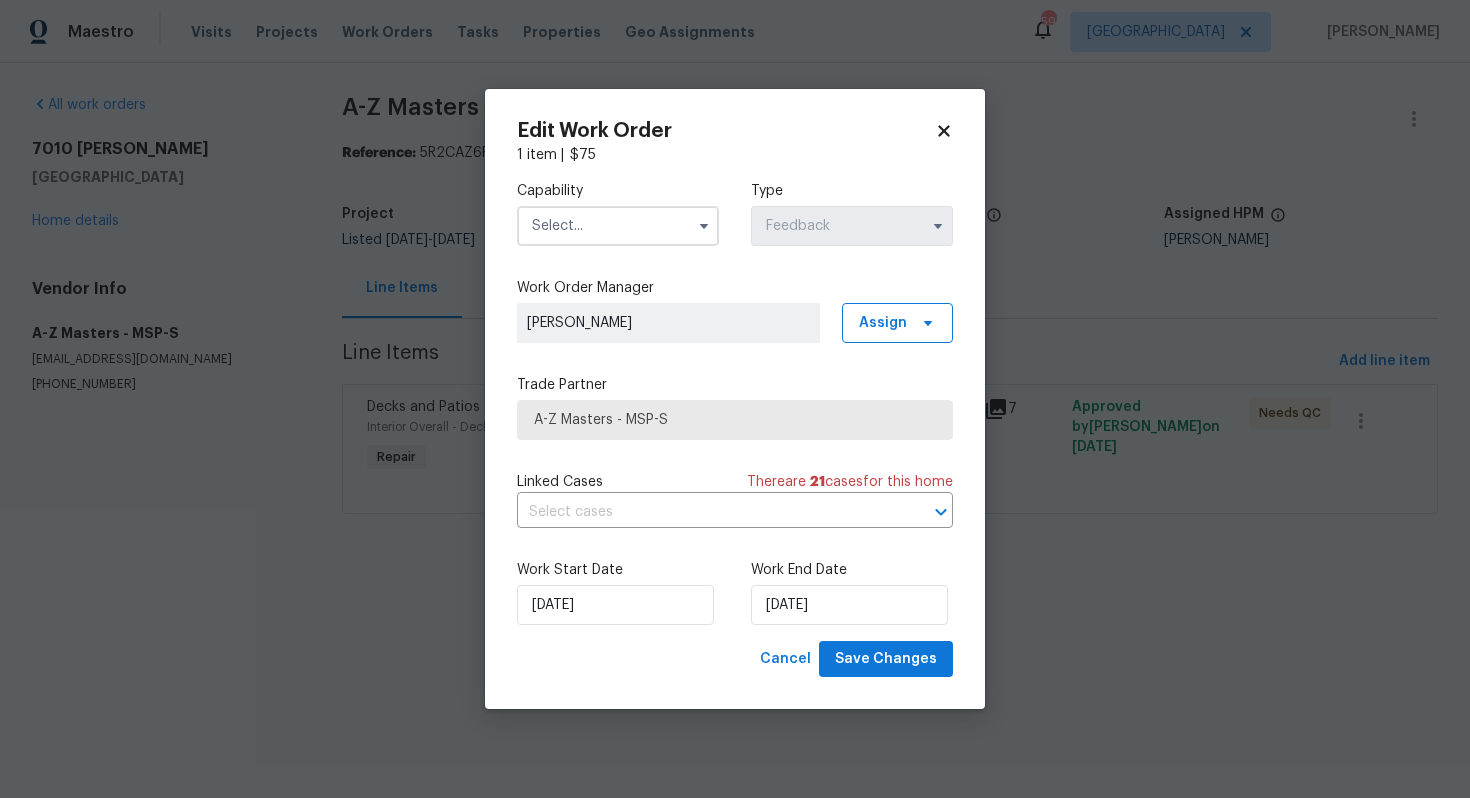 click at bounding box center [618, 226] 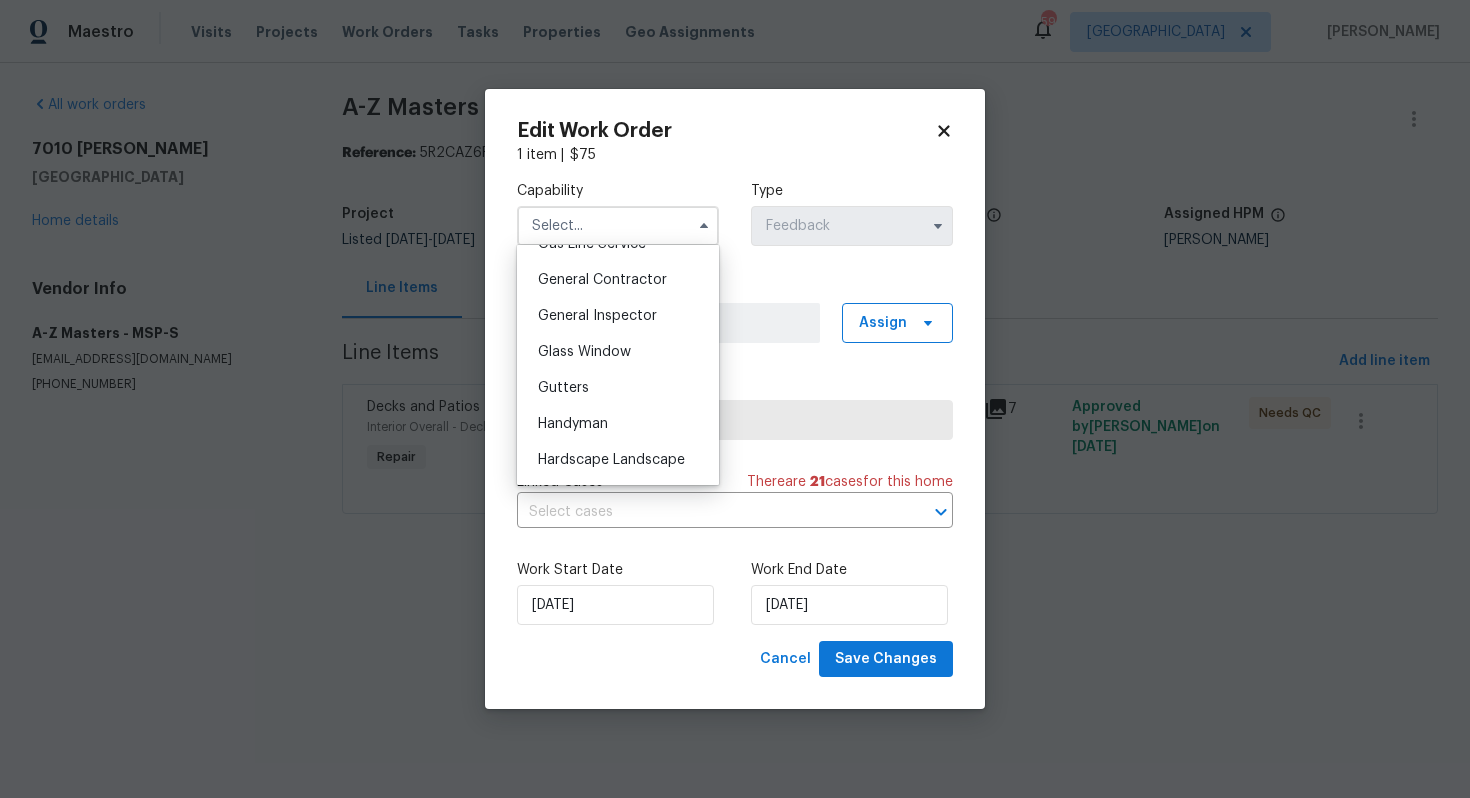 scroll, scrollTop: 957, scrollLeft: 0, axis: vertical 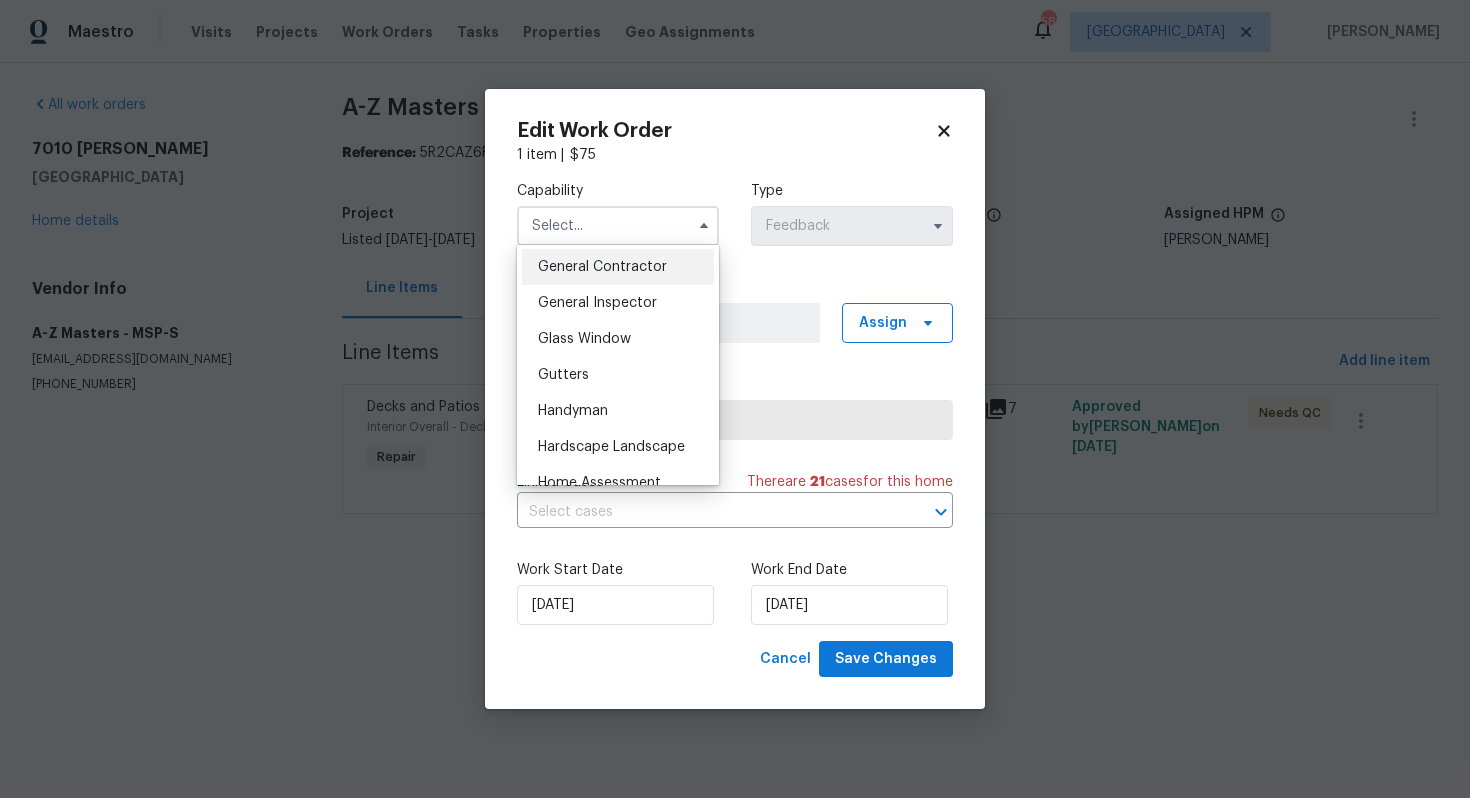 click on "General Contractor" at bounding box center [602, 267] 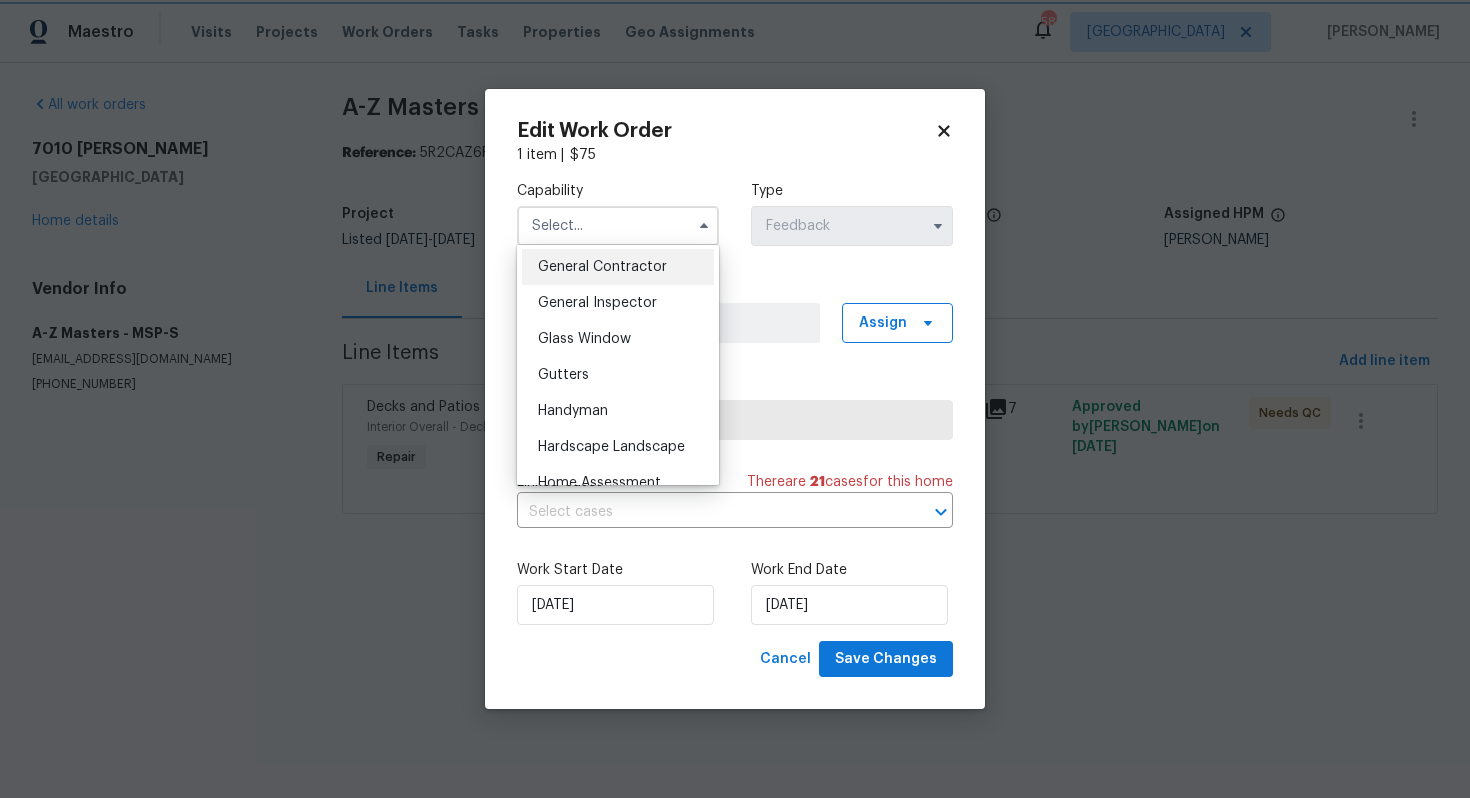type on "General Contractor" 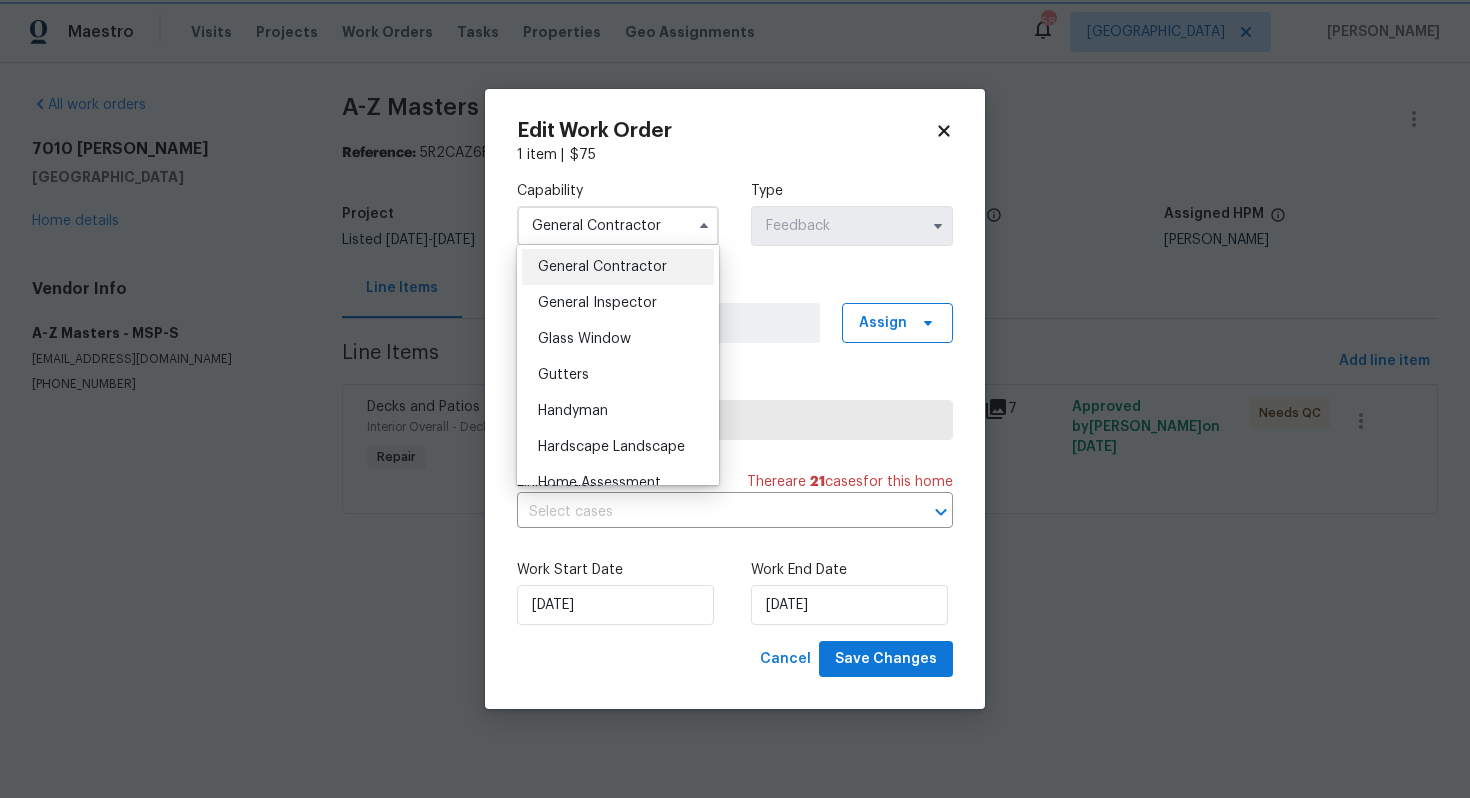 scroll, scrollTop: 920, scrollLeft: 0, axis: vertical 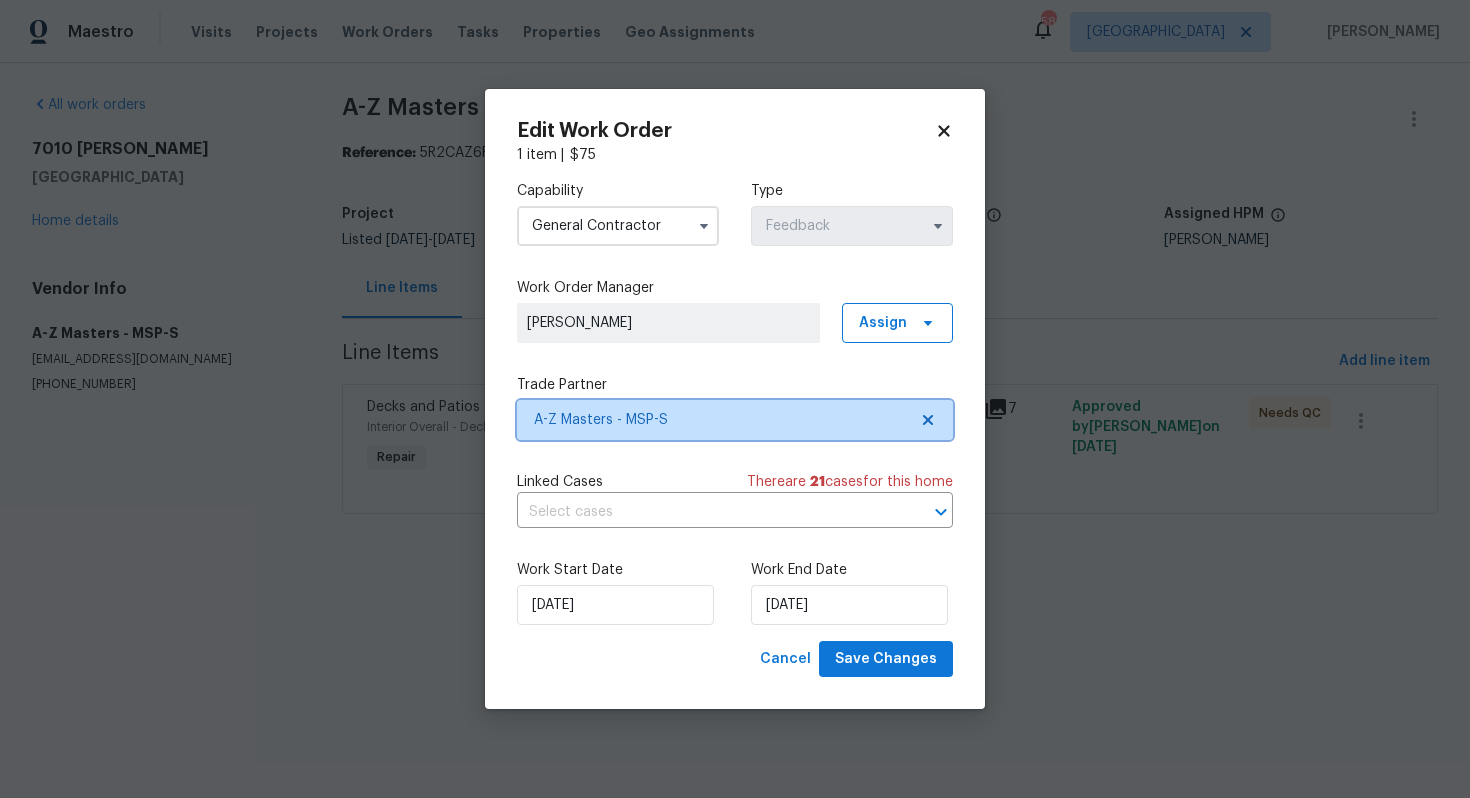 click on "A-Z Masters - MSP-S" at bounding box center (720, 420) 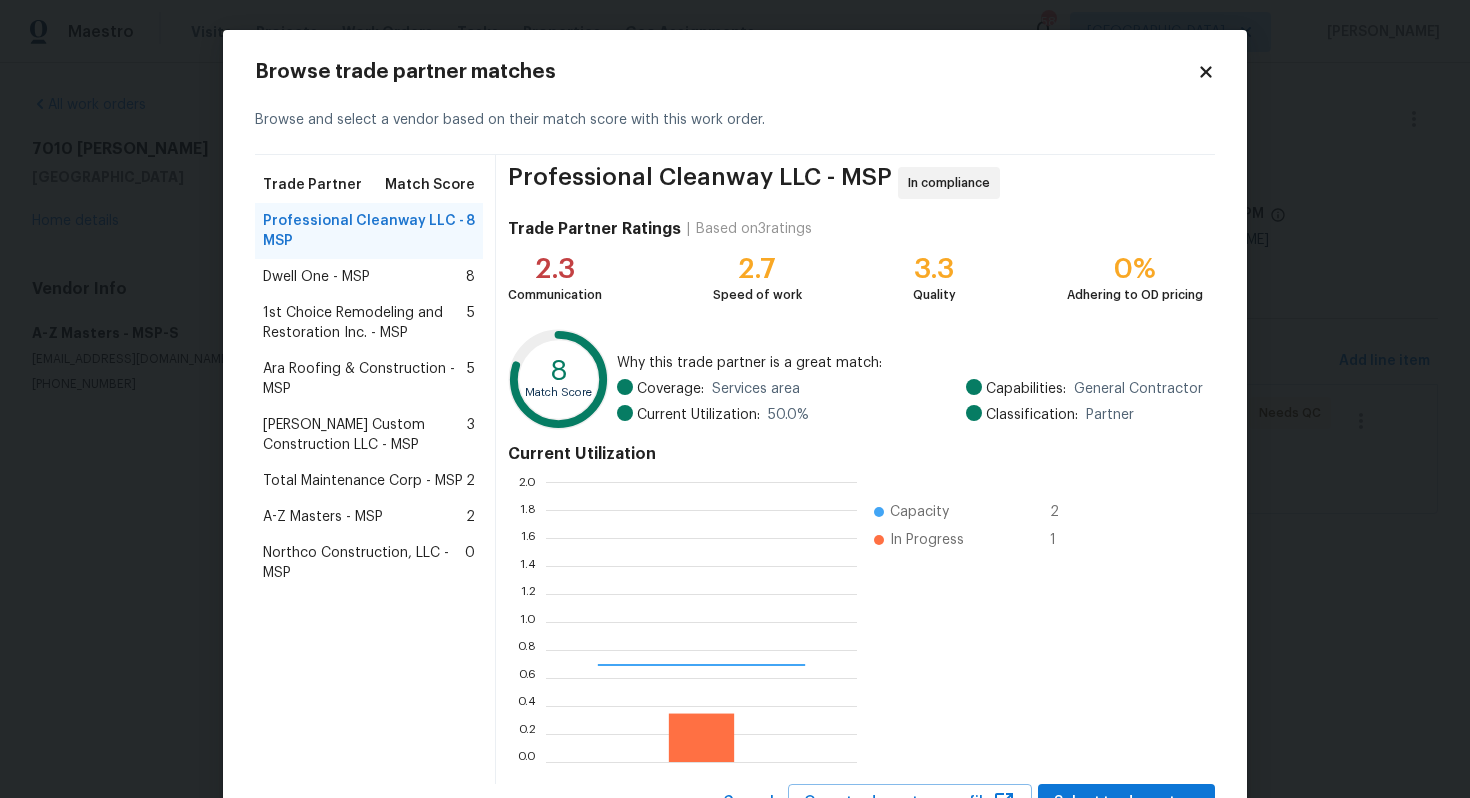scroll, scrollTop: 2, scrollLeft: 1, axis: both 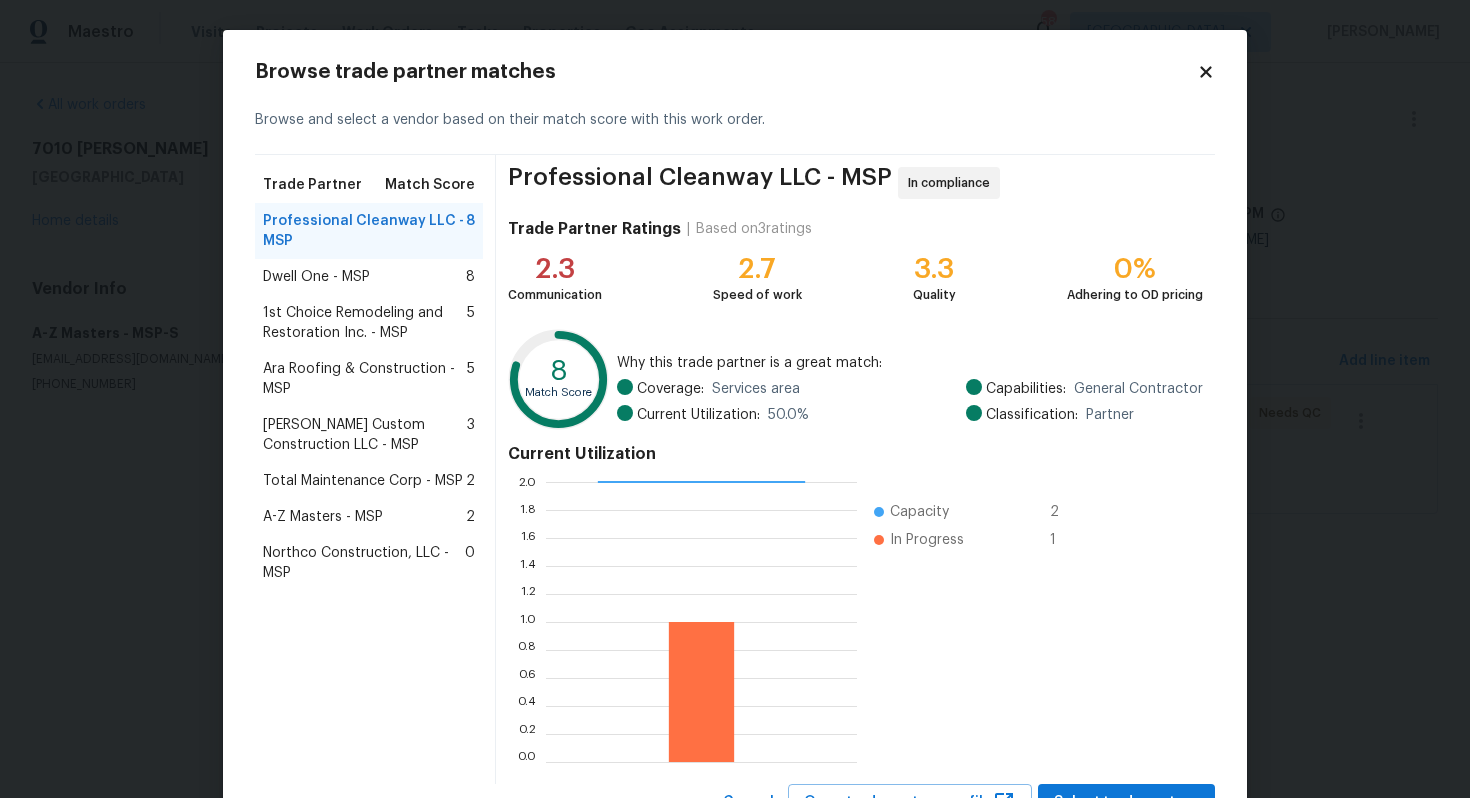 click on "Northco Construction, LLC - MSP" at bounding box center (364, 563) 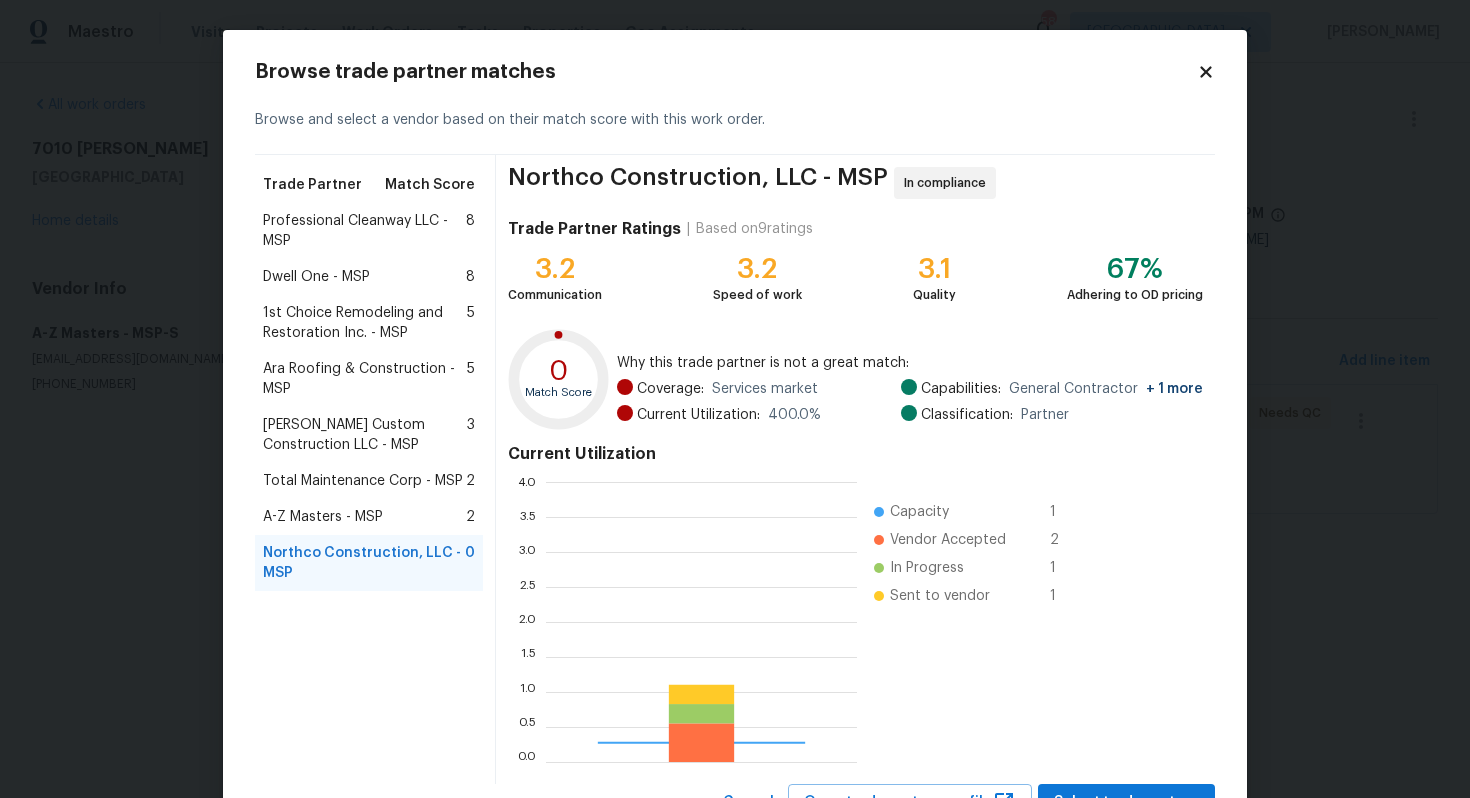 scroll, scrollTop: 2, scrollLeft: 1, axis: both 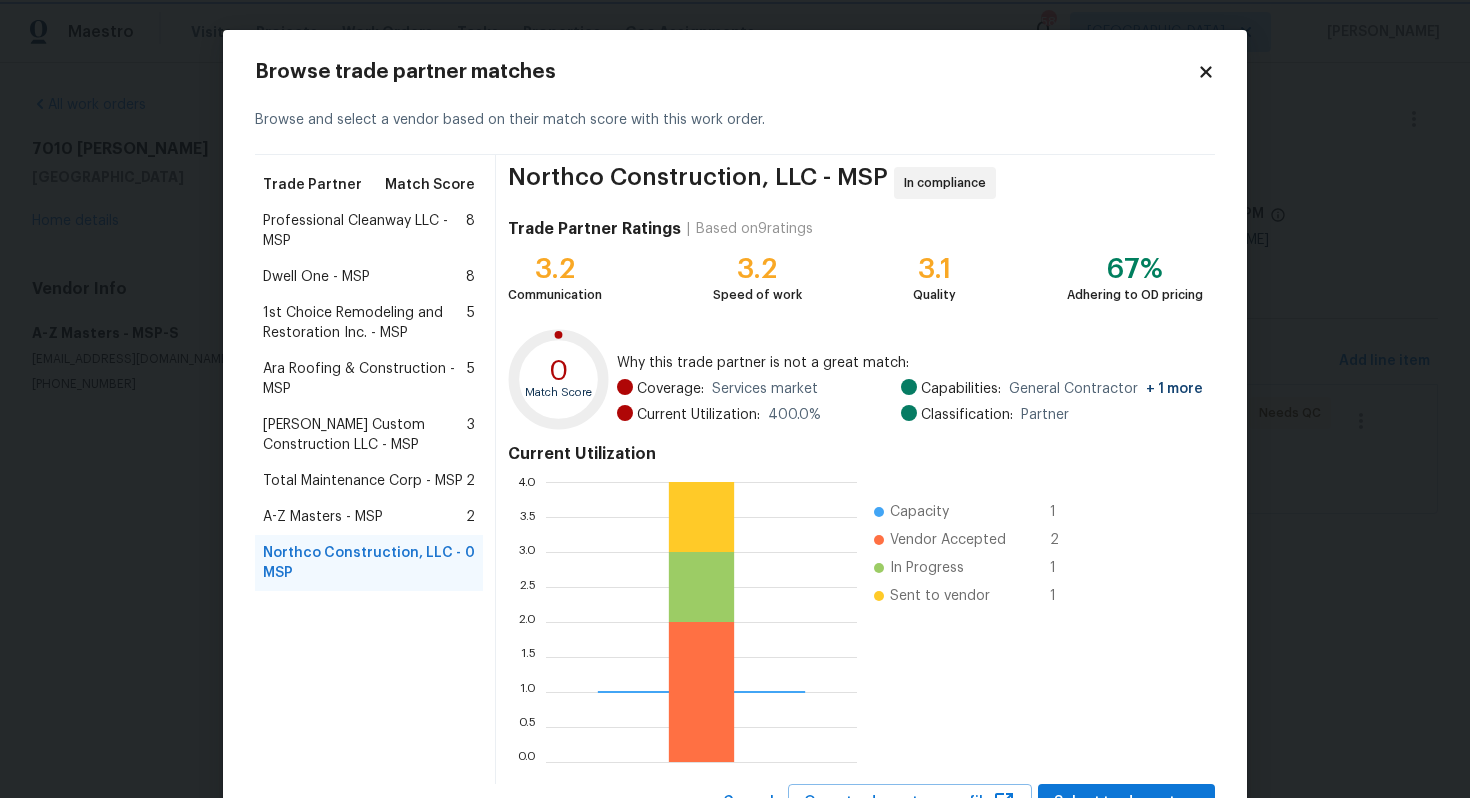 click on "Maestro Visits Projects Work Orders Tasks Properties Geo Assignments 58 Dallas [PERSON_NAME] M All work orders [STREET_ADDRESS][PERSON_NAME] Home details Vendor Info A-Z Masters - MSP-S [EMAIL_ADDRESS][DOMAIN_NAME] [PHONE_NUMBER] A-Z Masters - MSP-S Needs QC Reference:   5R2CAZ6FNH263-ac5cc060c Project Listed   [DATE]  -  [DATE] Work Order Timeline [DATE]  -  [DATE] Total Budget $75.00 Assigned HPM [PERSON_NAME] Line Items Progress Updates Attachments Invoices Line Items Add line item Decks and Patios Interior Overall - Deck Repair Received feedback that the post on the deck is split and leaning over. Please go onsite and replace $75.00   7 Approved by  [PERSON_NAME] M  on   [DATE] Needs QC
Edit Work Order 1 item | $ 75 Capability   General [DEMOGRAPHIC_DATA] Type   Feedback Work Order Manager   [PERSON_NAME] M Assign Trade Partner   A-Z Masters - MSP-S Linked Cases There  are   21  case s  for this home   ​ Work Start Date   [DATE] Work End Date   [DATE] Cancel Save Changes Trade Partner 8 8" at bounding box center [735, 285] 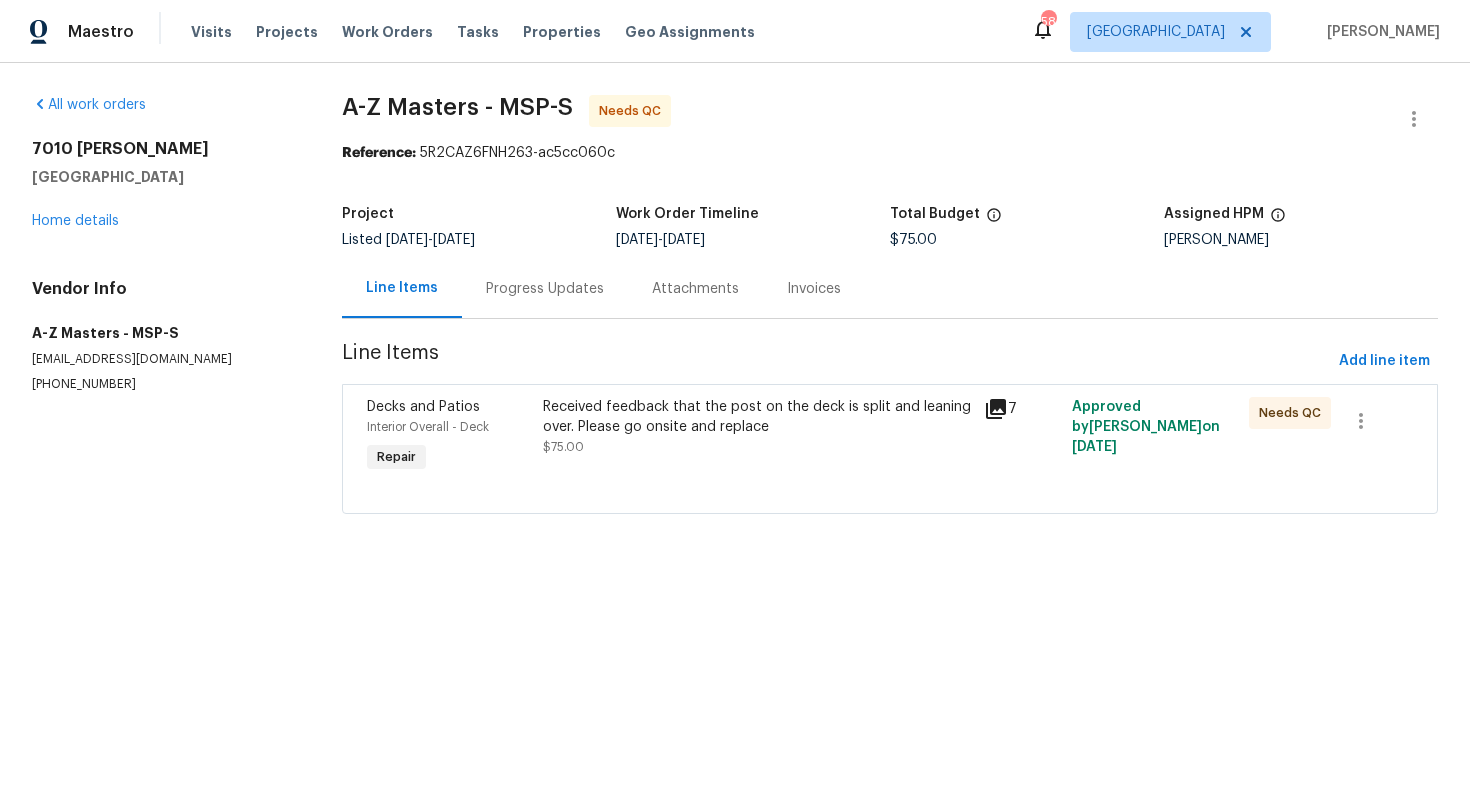 click on "Maestro Visits Projects Work Orders Tasks Properties Geo Assignments 58 Dallas [PERSON_NAME] M All work orders [STREET_ADDRESS][PERSON_NAME] Home details Vendor Info A-Z Masters - MSP-S [EMAIL_ADDRESS][DOMAIN_NAME] [PHONE_NUMBER] A-Z Masters - MSP-S Needs QC Reference:   5R2CAZ6FNH263-ac5cc060c Project Listed   [DATE]  -  [DATE] Work Order Timeline [DATE]  -  [DATE] Total Budget $75.00 Assigned HPM [PERSON_NAME] Line Items Progress Updates Attachments Invoices Line Items Add line item Decks and Patios Interior Overall - Deck Repair Received feedback that the post on the deck is split and leaning over. Please go onsite and replace $75.00   7 Approved by  [PERSON_NAME] M  on   [DATE] Needs QC
Edit Work Order 1 item | $ 75 Capability   General [DEMOGRAPHIC_DATA] Type   Feedback Work Order Manager   [PERSON_NAME] M Assign Trade Partner   A-Z Masters - MSP-S Linked Cases There  are   21  case s  for this home   ​ Work Start Date   [DATE] Work End Date   [DATE] Cancel Save Changes" at bounding box center [735, 285] 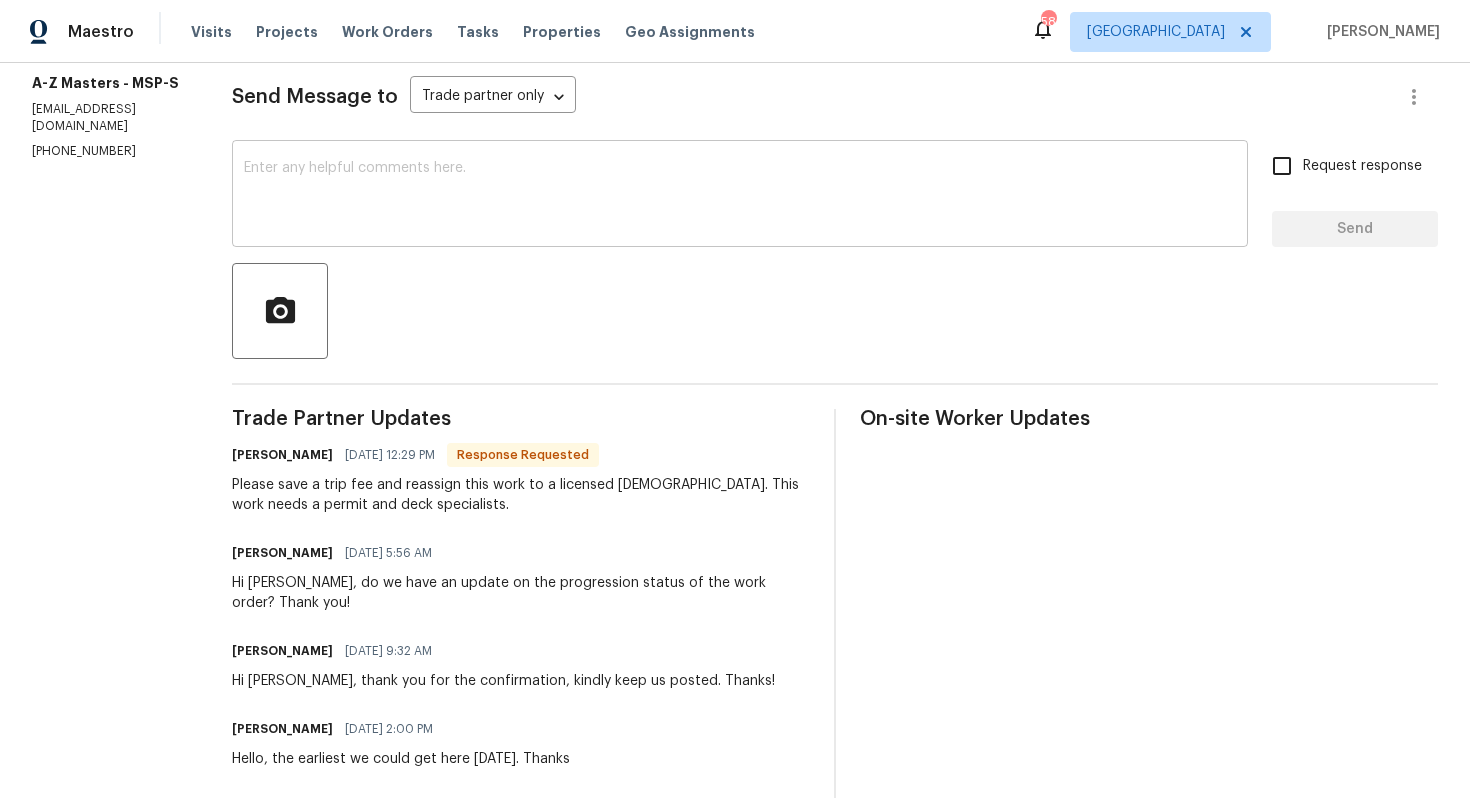scroll, scrollTop: 272, scrollLeft: 0, axis: vertical 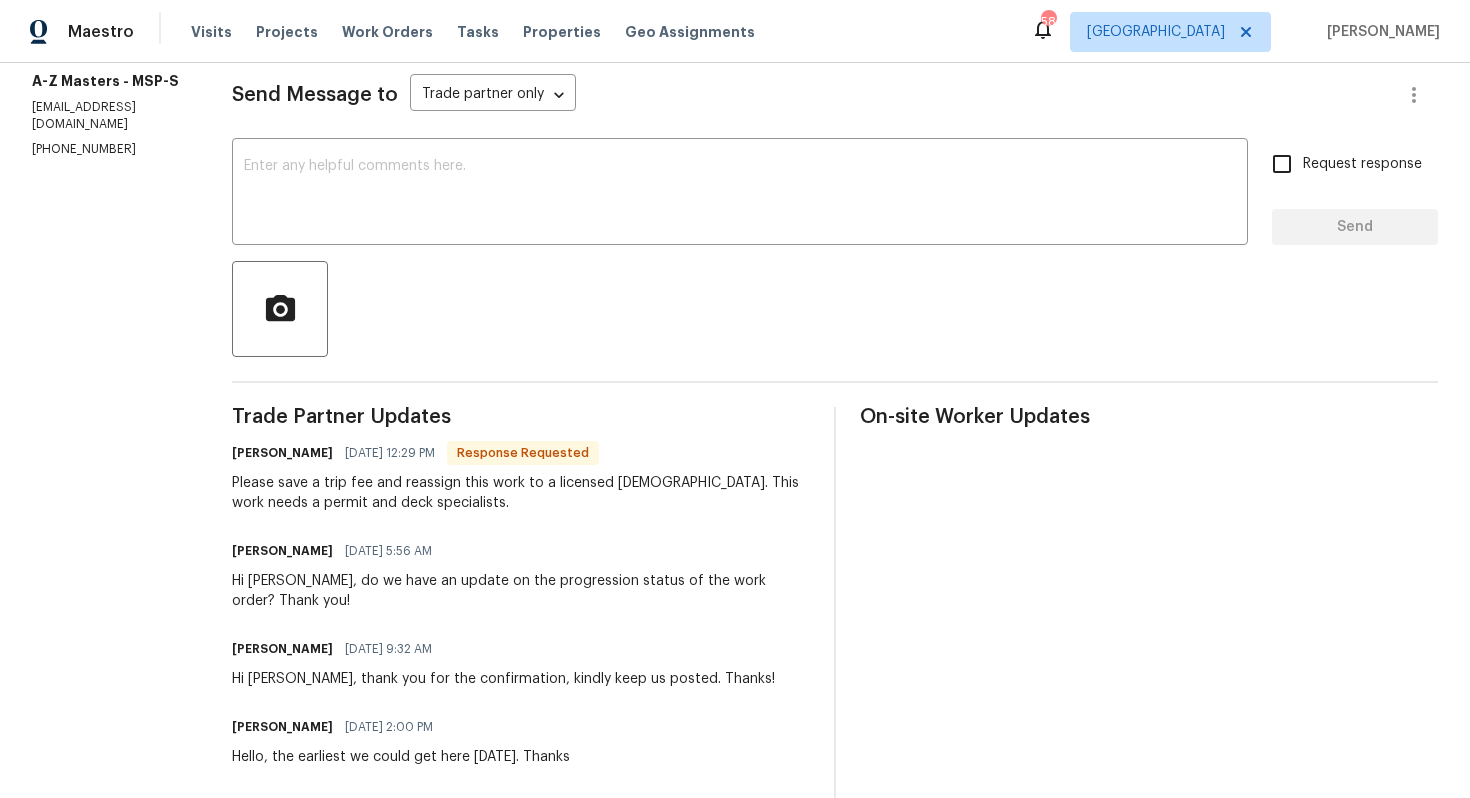 click on "Please save a trip fee and reassign this work to a licensed [DEMOGRAPHIC_DATA]. This work needs a permit and deck specialists." at bounding box center (521, 493) 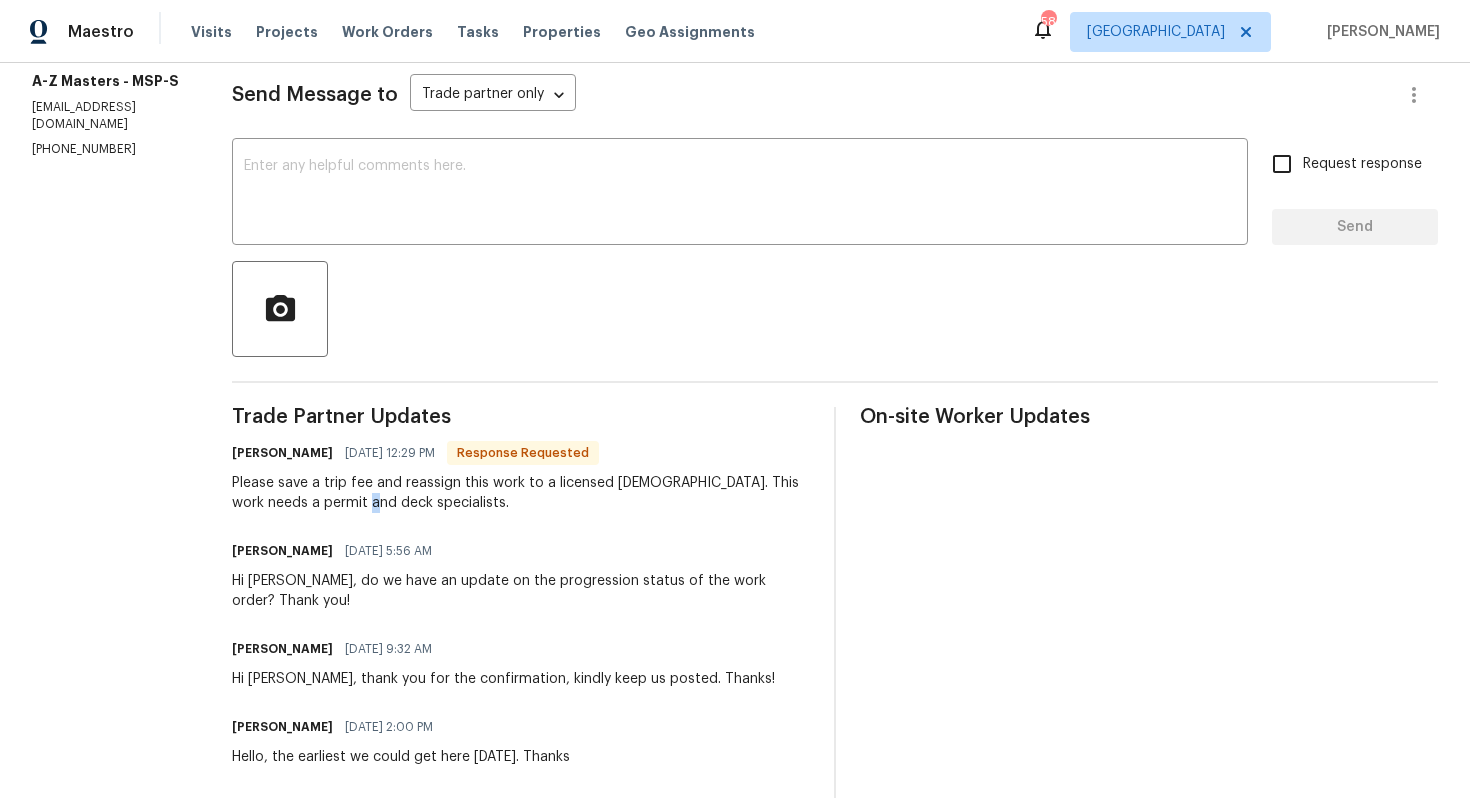 click on "Please save a trip fee and reassign this work to a licensed [DEMOGRAPHIC_DATA]. This work needs a permit and deck specialists." at bounding box center [521, 493] 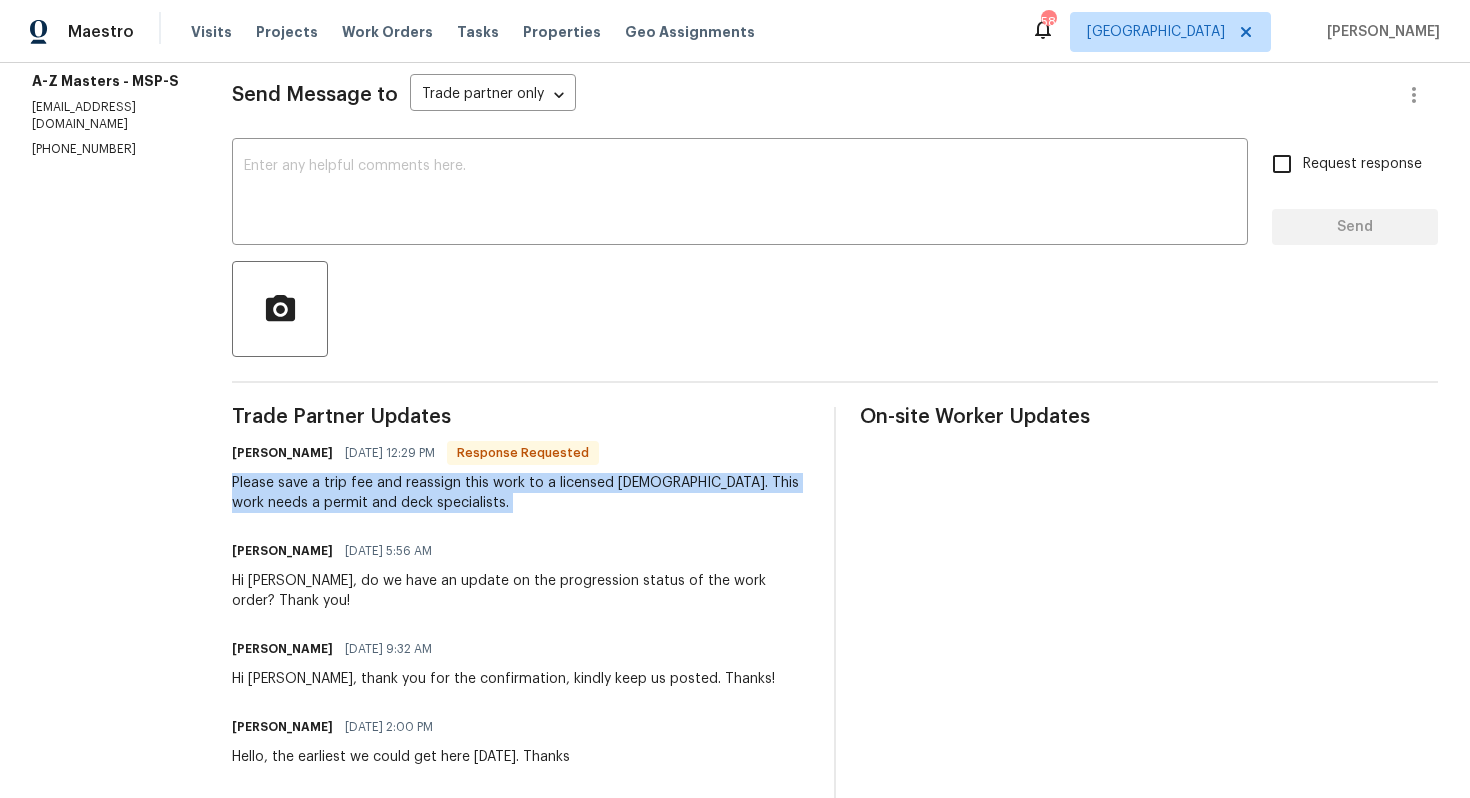 copy on "Please save a trip fee and reassign this work to a licensed [DEMOGRAPHIC_DATA]. This work needs a permit and deck specialists." 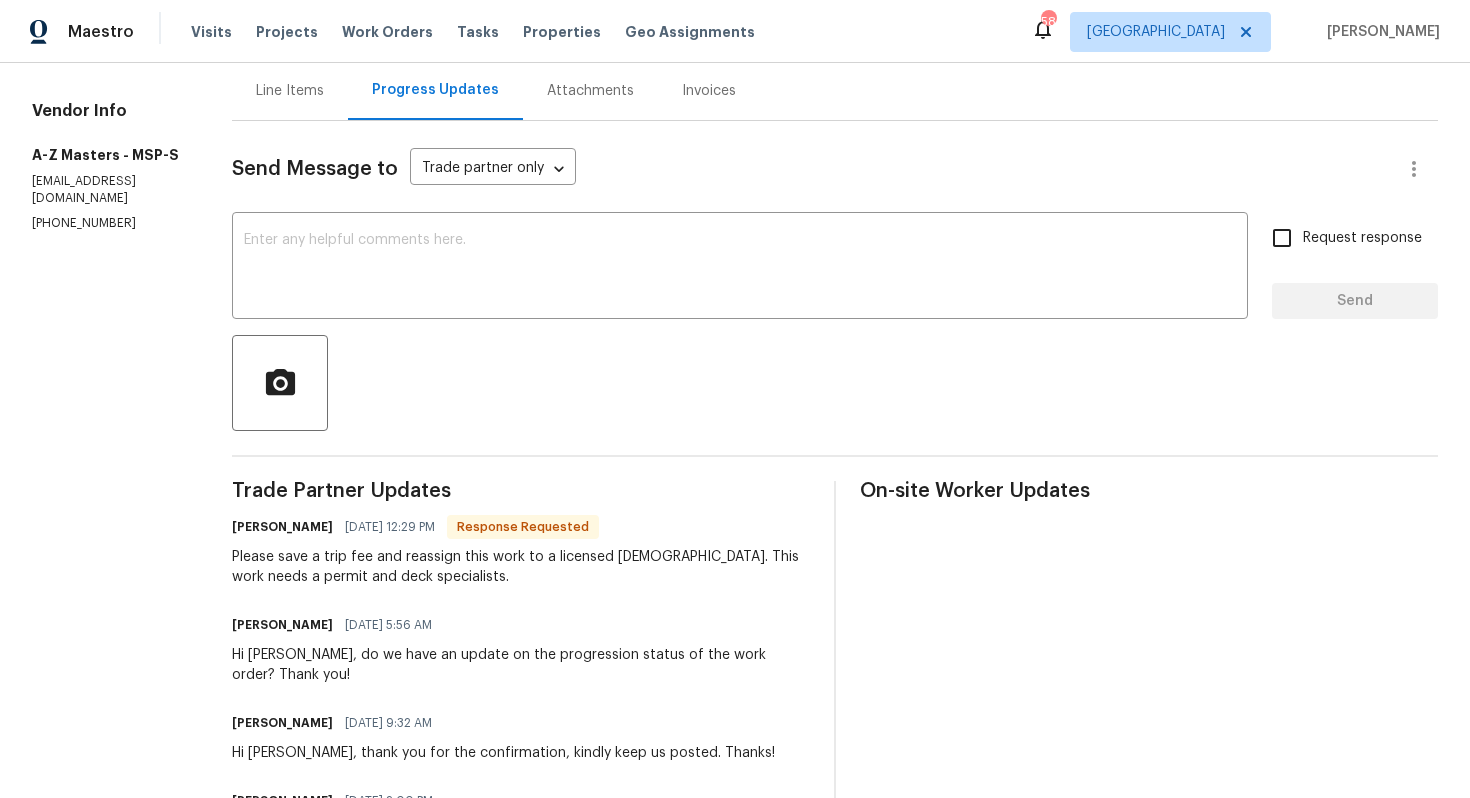 scroll, scrollTop: 256, scrollLeft: 0, axis: vertical 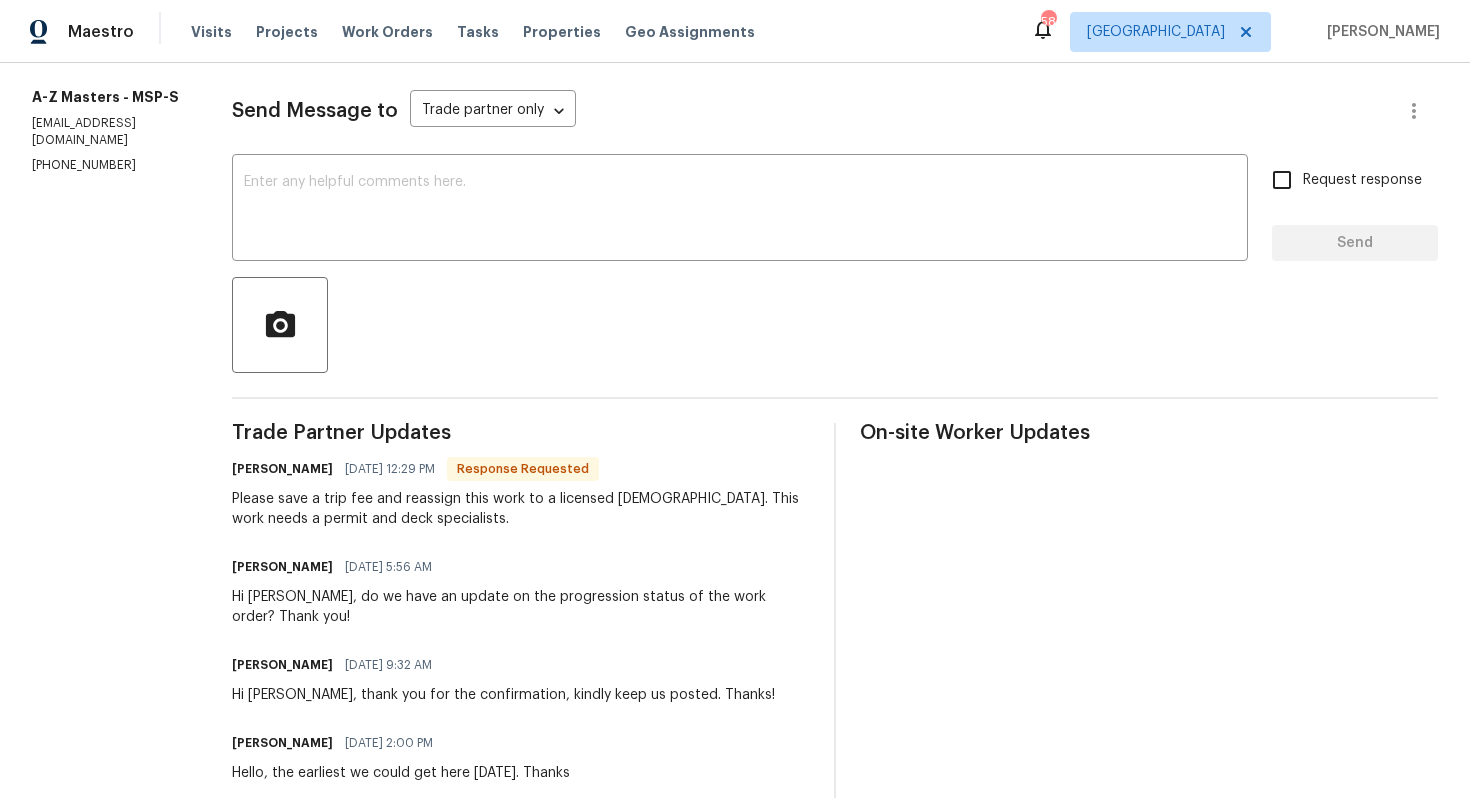 click on "[PERSON_NAME]" at bounding box center [282, 469] 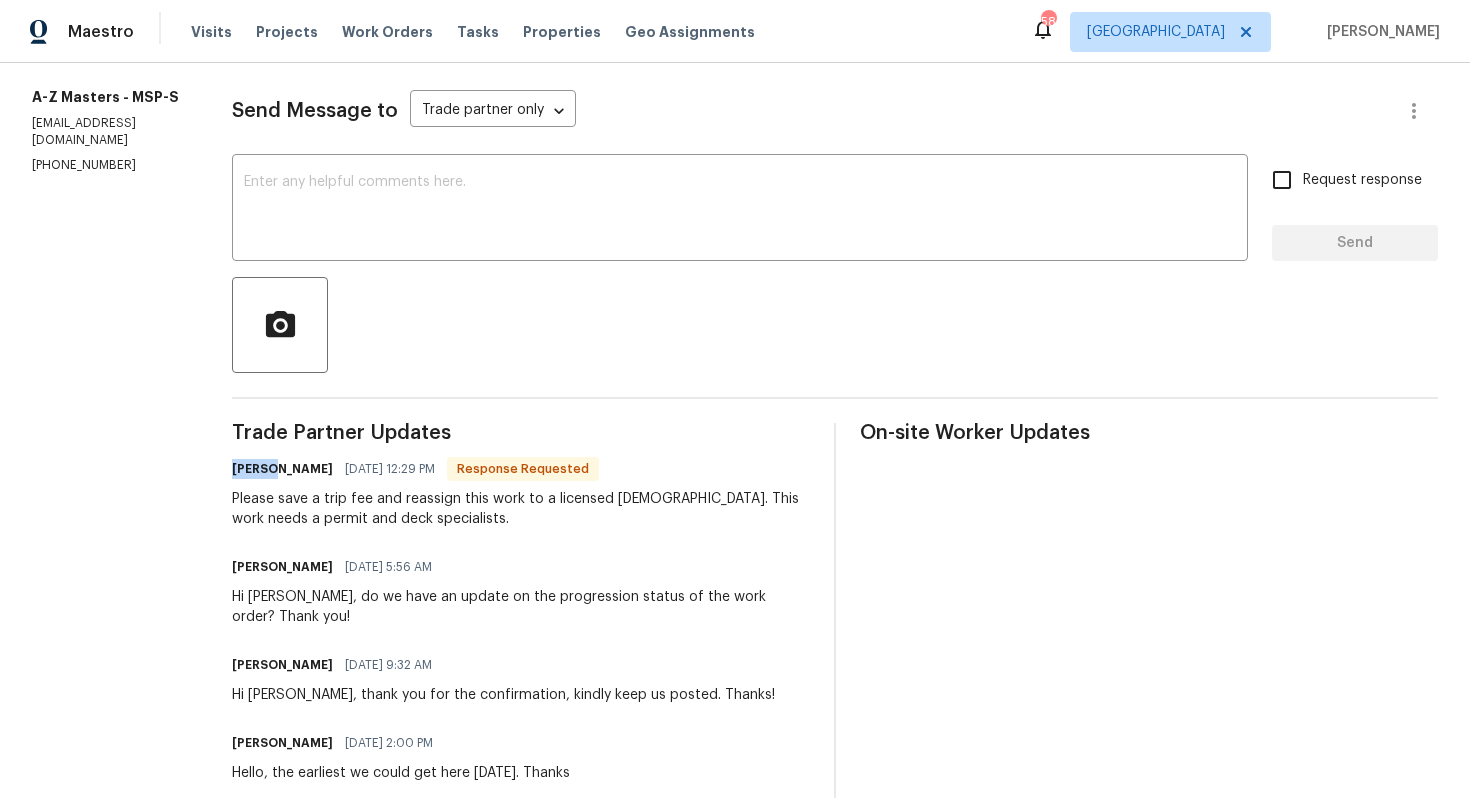 copy on "Bahruz" 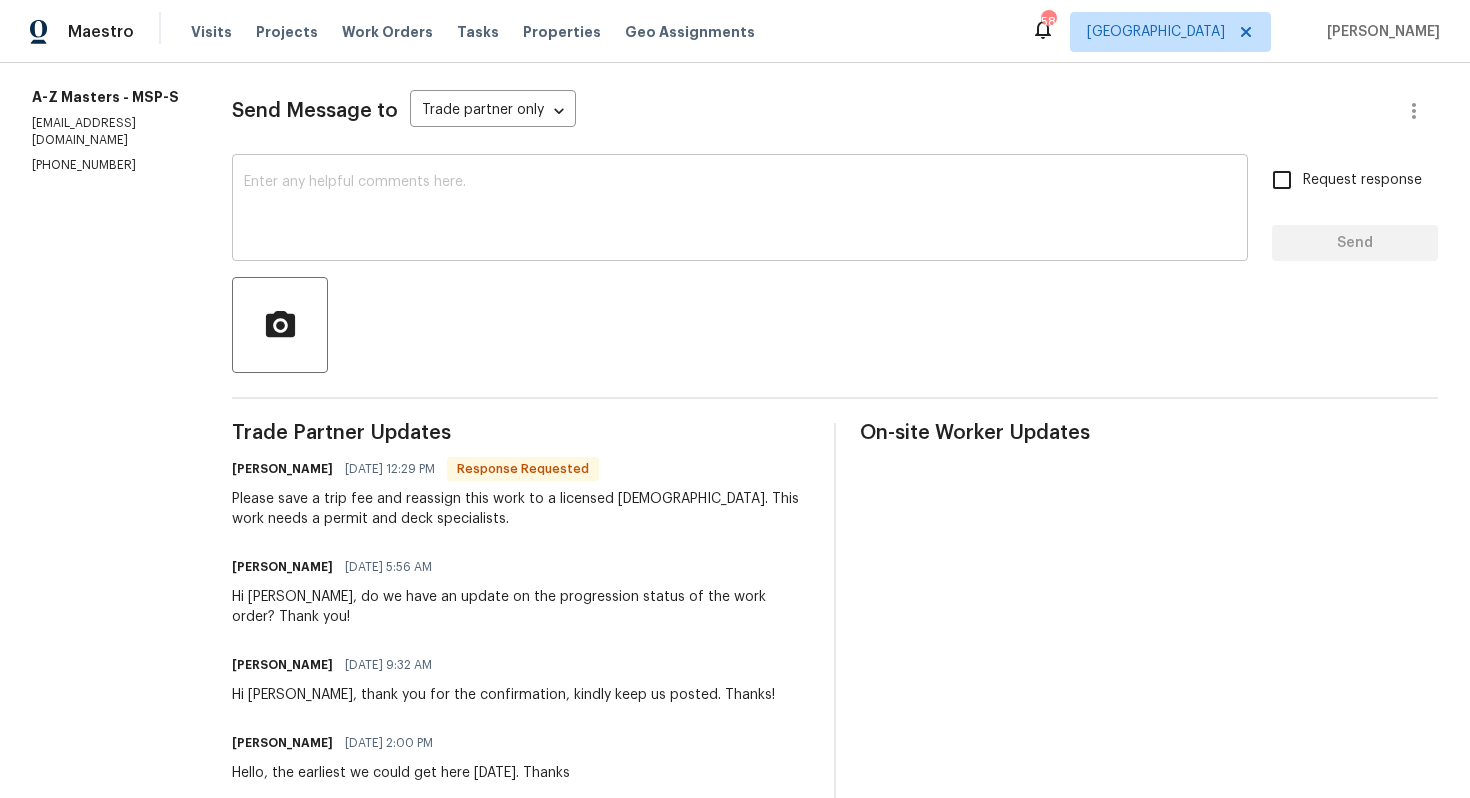 click at bounding box center [740, 210] 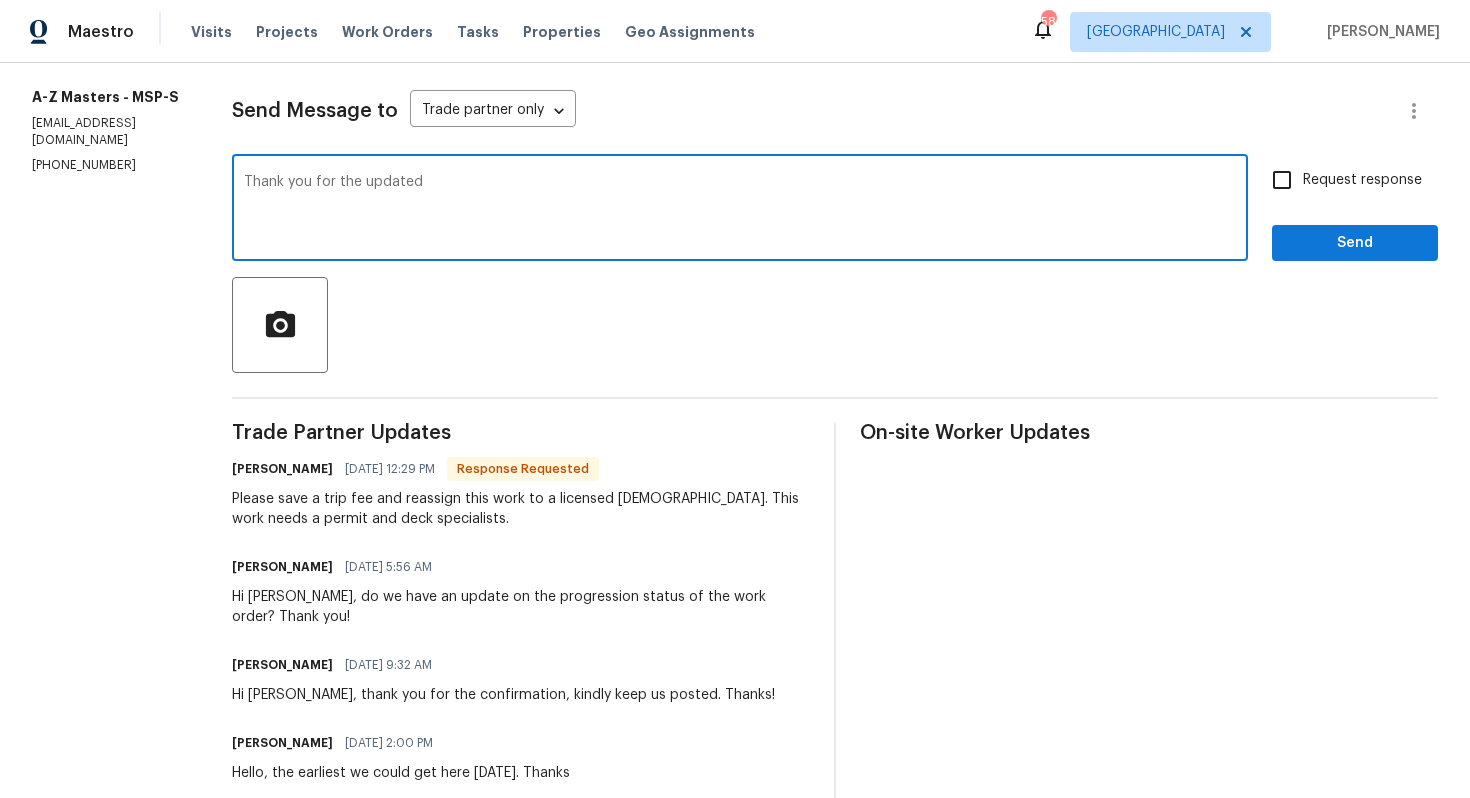 click on "Thank you for the updated" at bounding box center (740, 210) 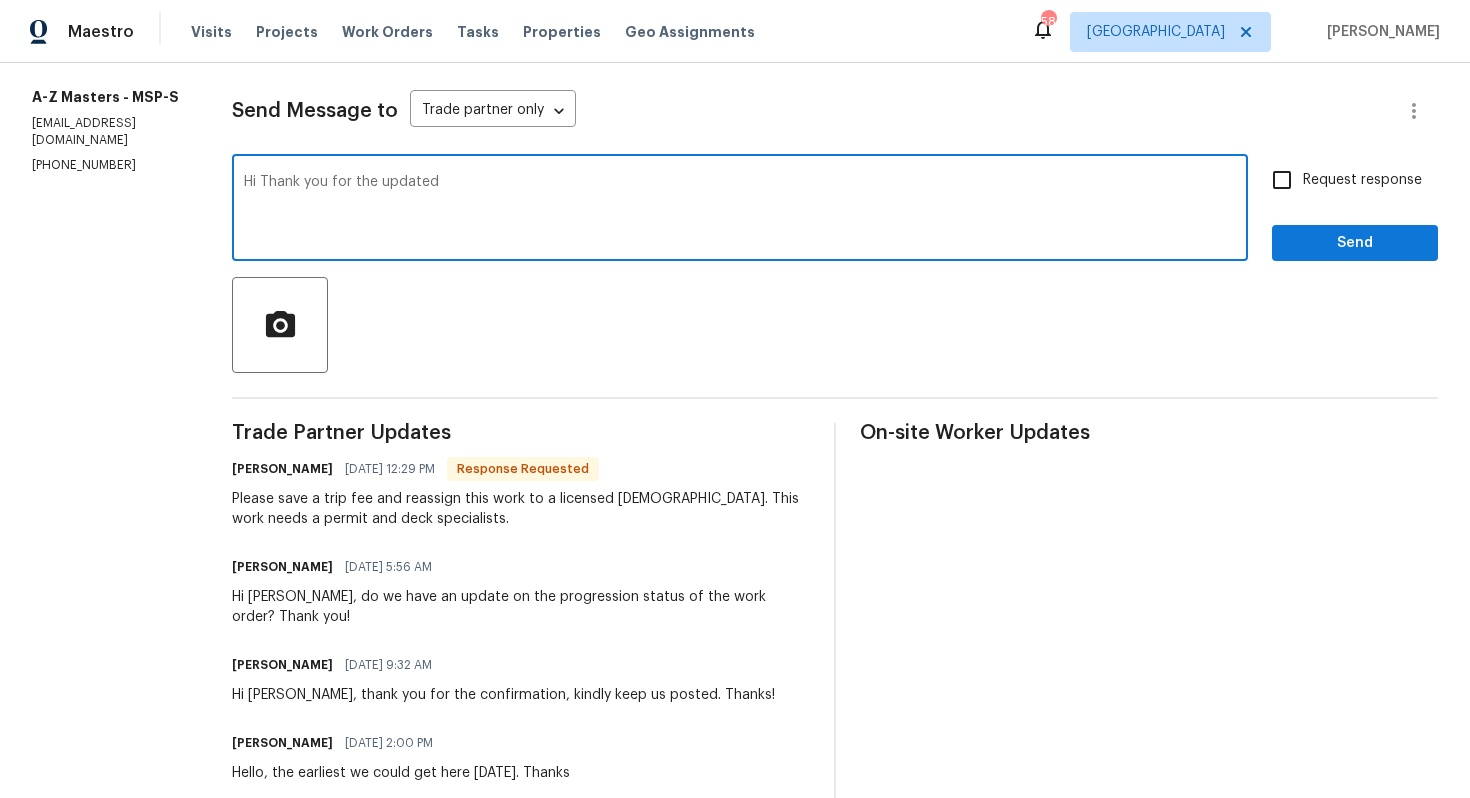 paste on "Bahruz" 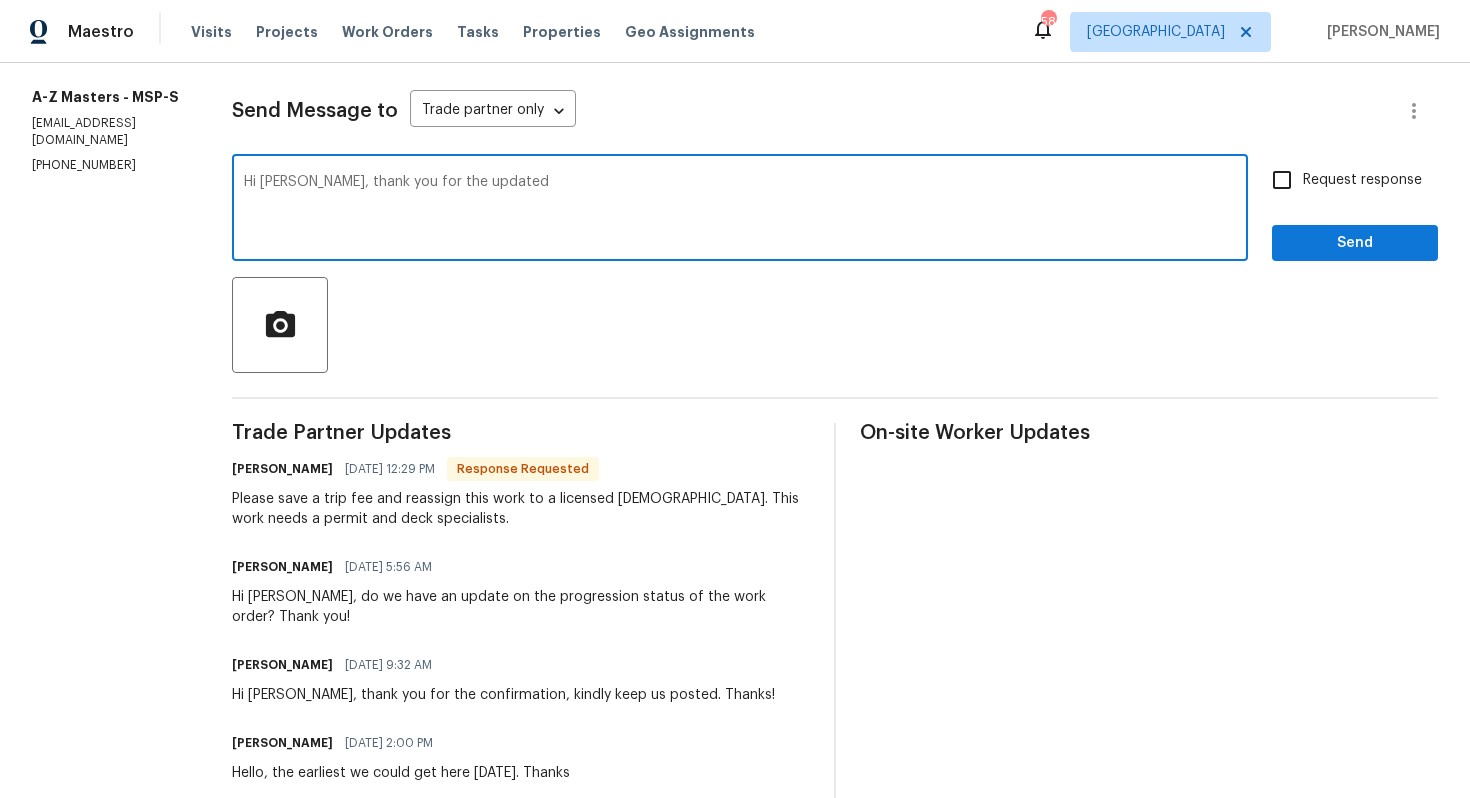 click on "Hi [PERSON_NAME], thank you for the updated x ​" at bounding box center (740, 210) 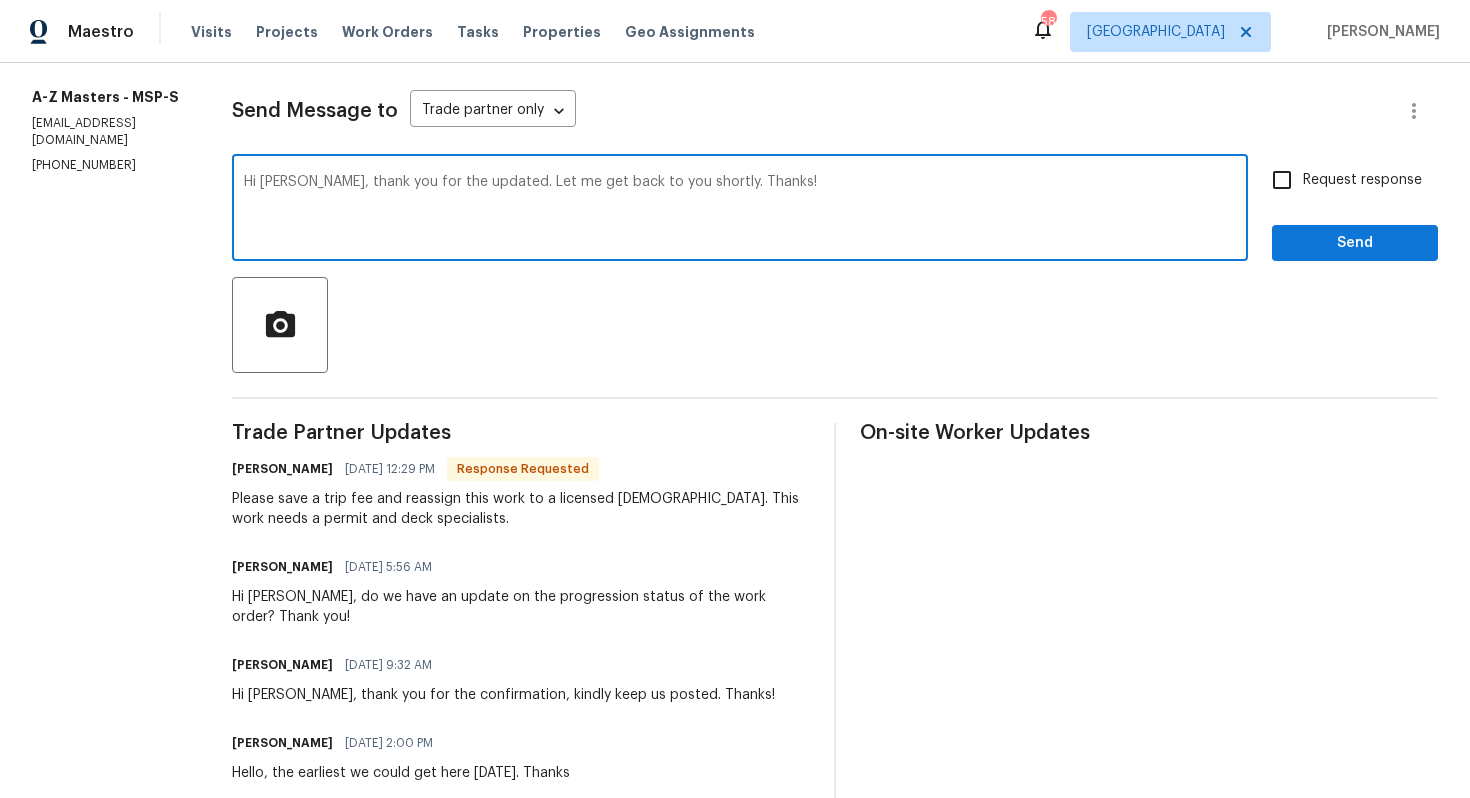 type on "Hi [PERSON_NAME], thank you for the updated. Let me get back to you shortly. Thanks!" 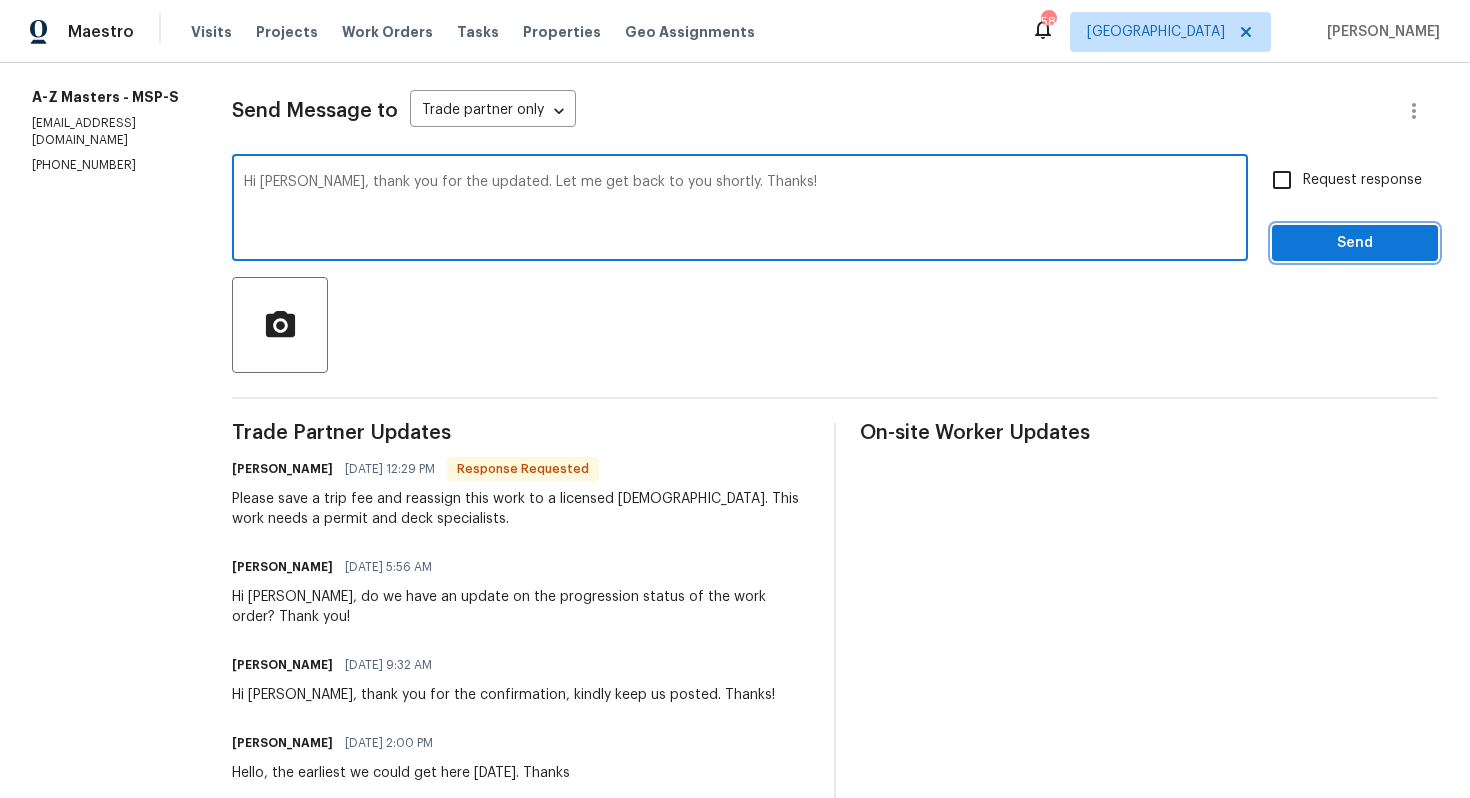 click on "Send" at bounding box center (1355, 243) 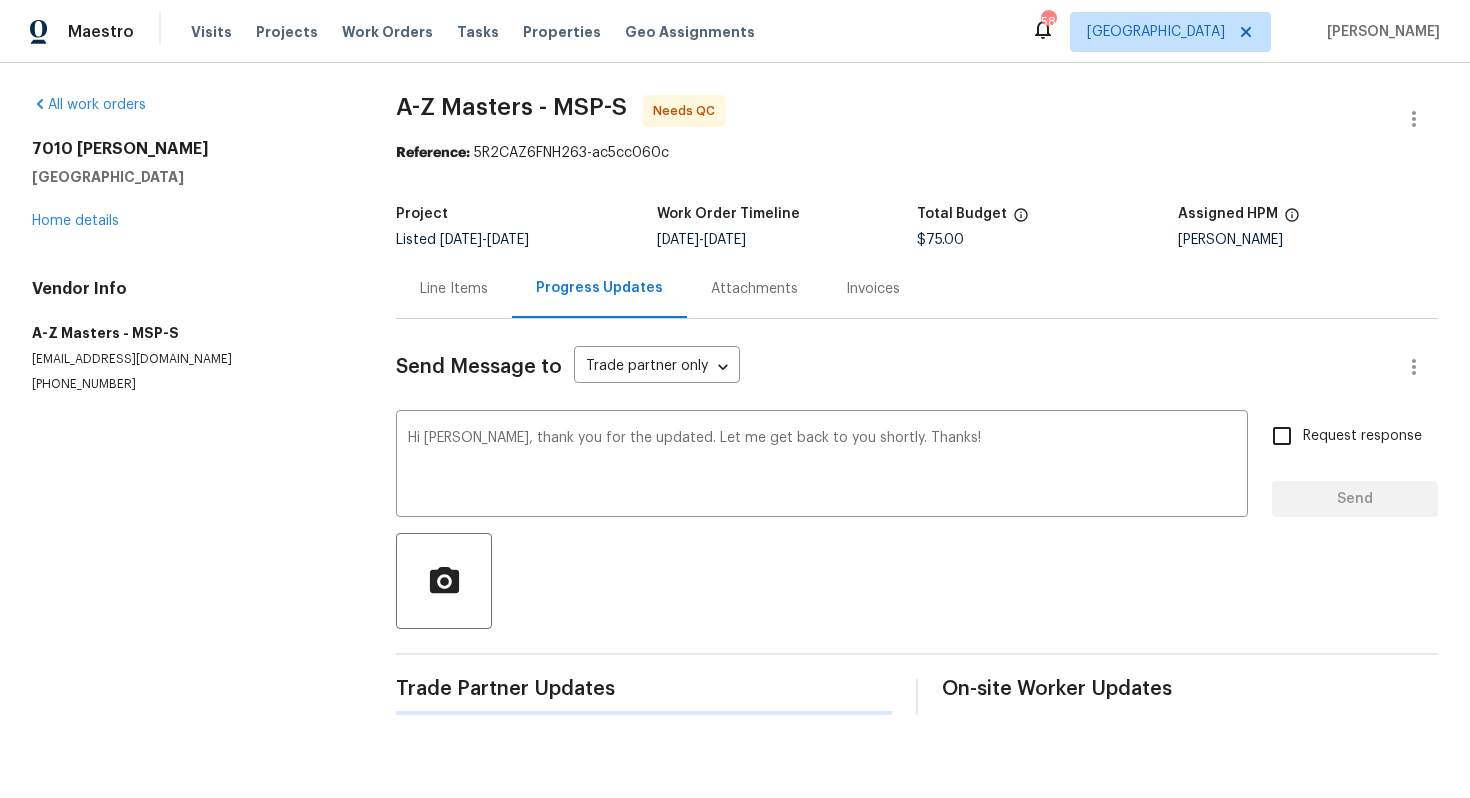 scroll, scrollTop: 0, scrollLeft: 0, axis: both 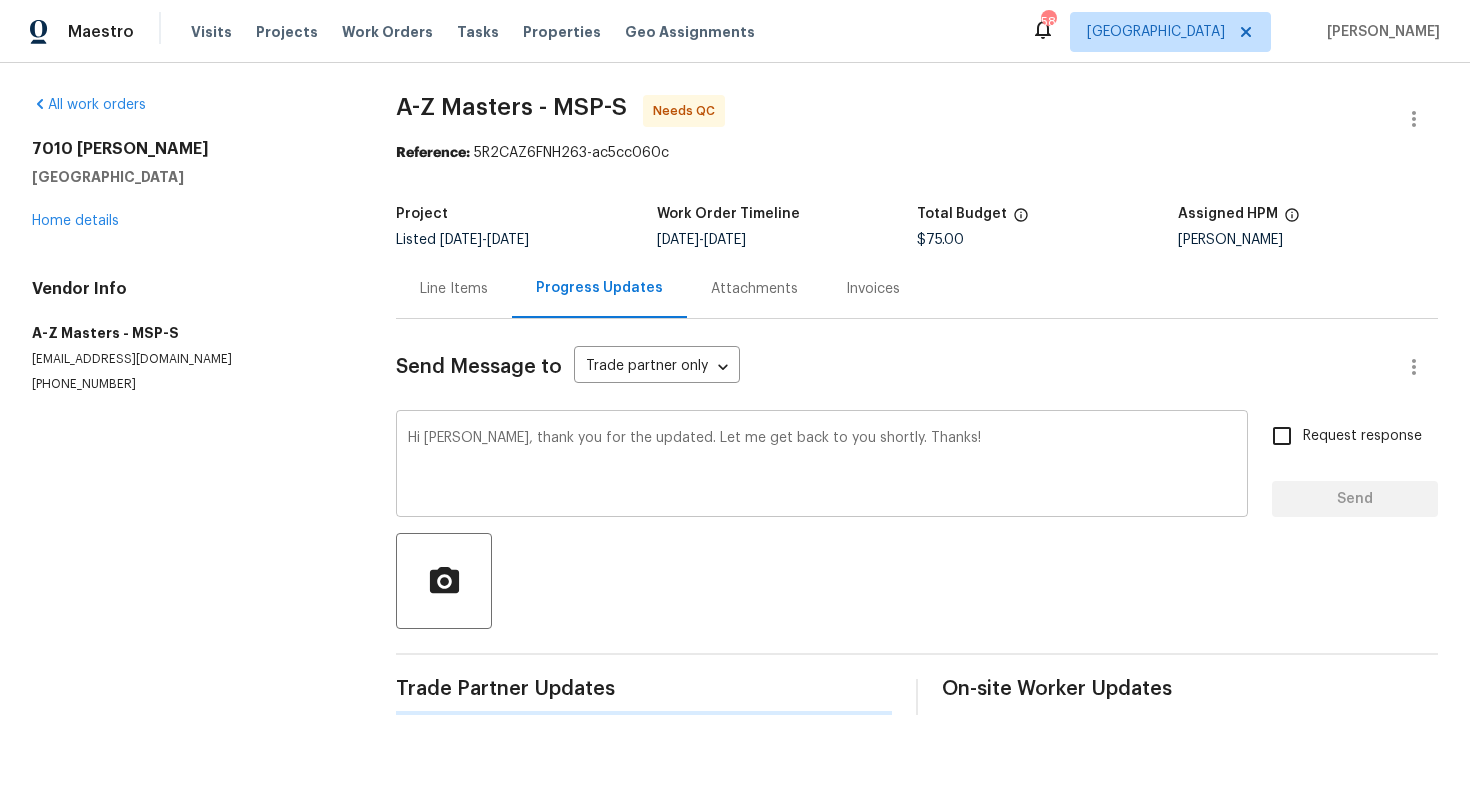 type 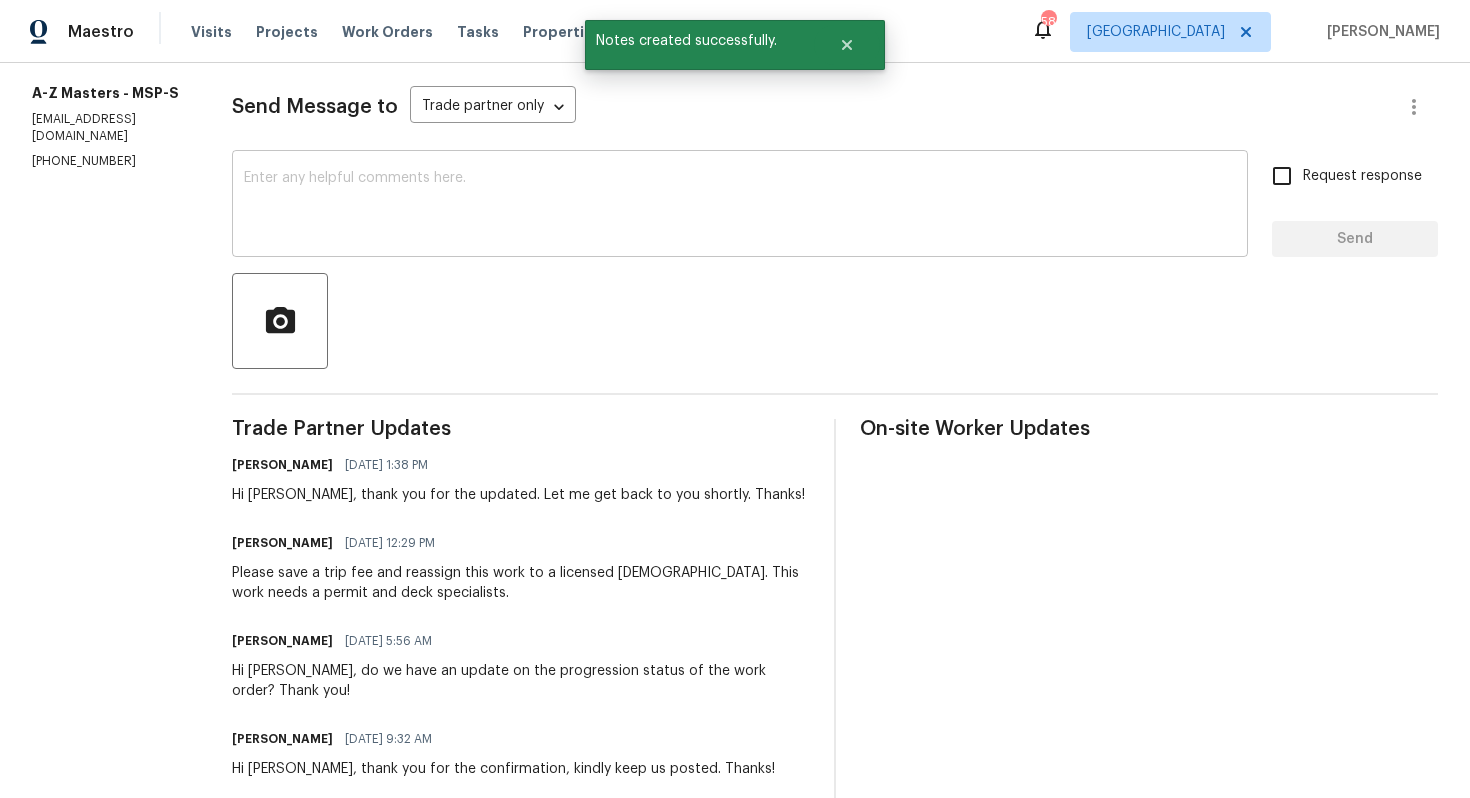 scroll, scrollTop: 313, scrollLeft: 0, axis: vertical 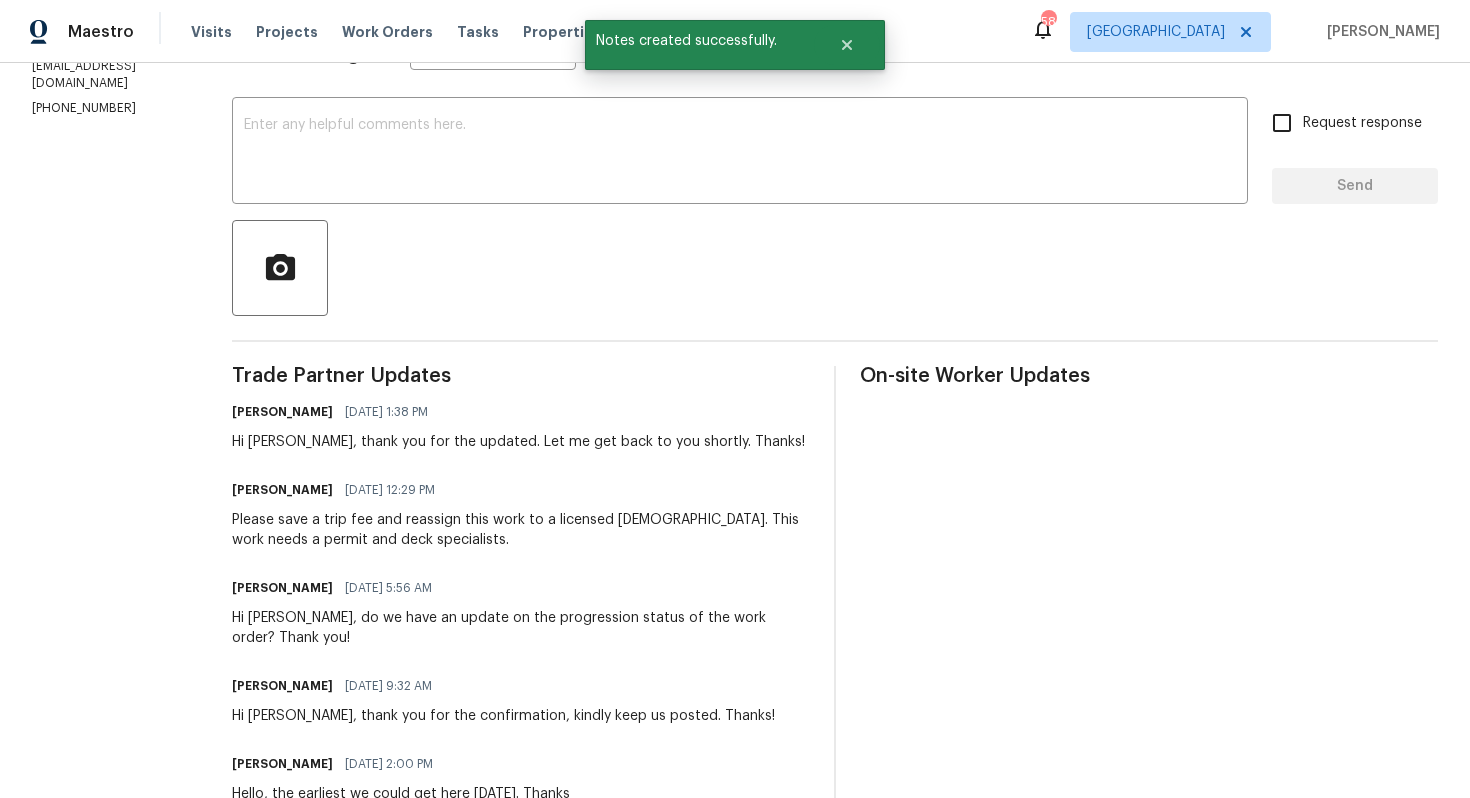 click on "Please save a trip fee and reassign this work to a licensed [DEMOGRAPHIC_DATA]. This work needs a permit and deck specialists." at bounding box center [521, 530] 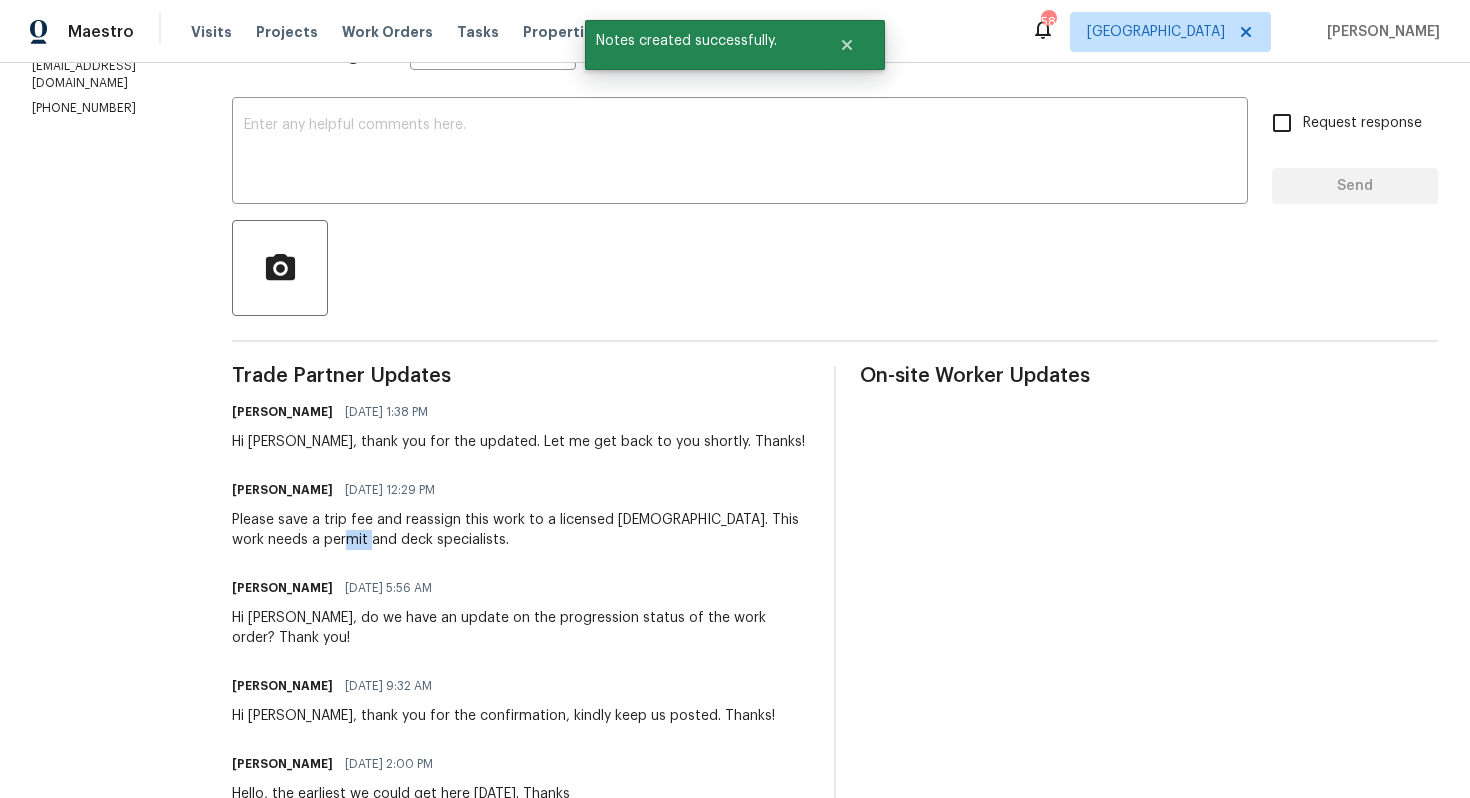 click on "Please save a trip fee and reassign this work to a licensed [DEMOGRAPHIC_DATA]. This work needs a permit and deck specialists." at bounding box center (521, 530) 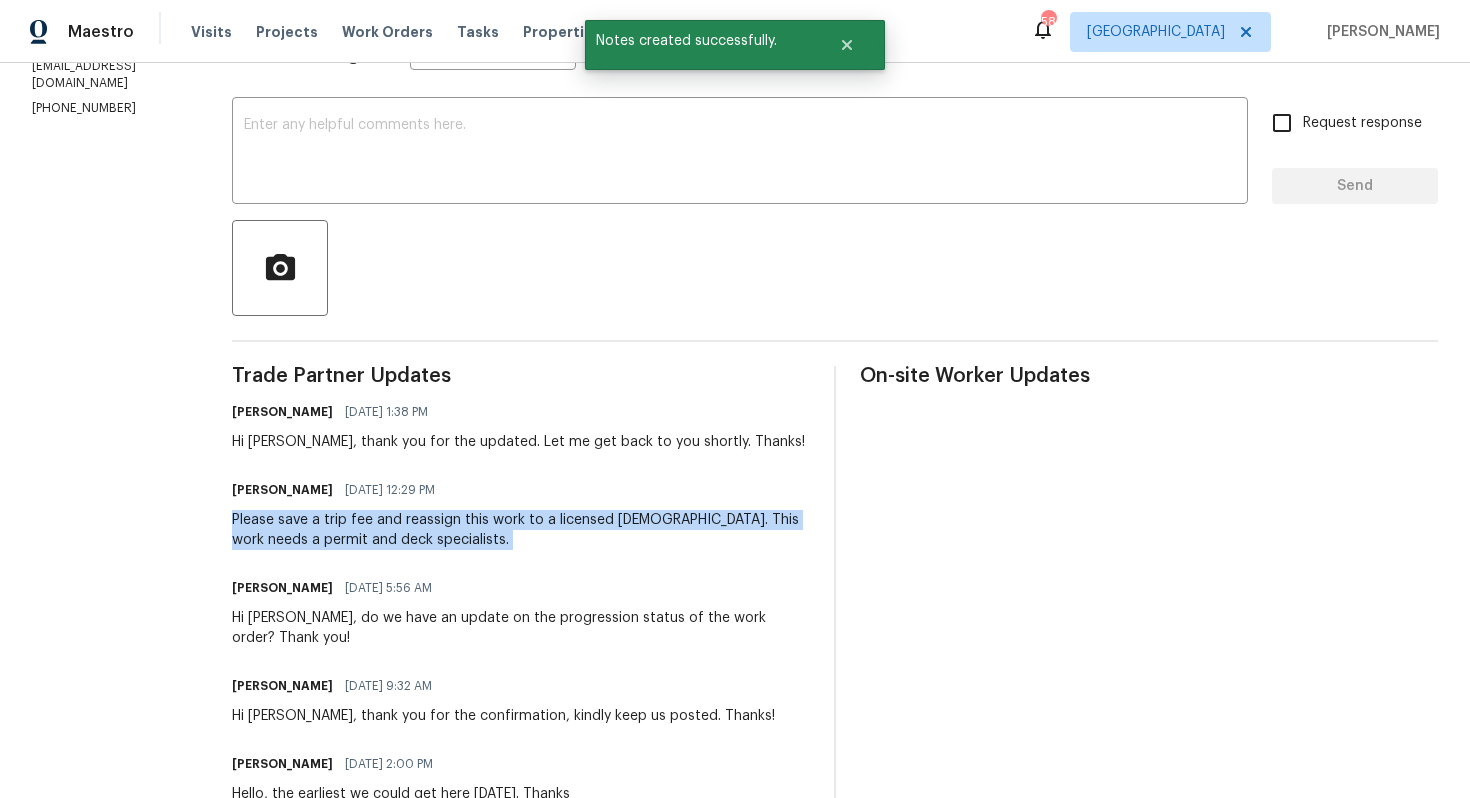 copy on "Please save a trip fee and reassign this work to a licensed [DEMOGRAPHIC_DATA]. This work needs a permit and deck specialists." 